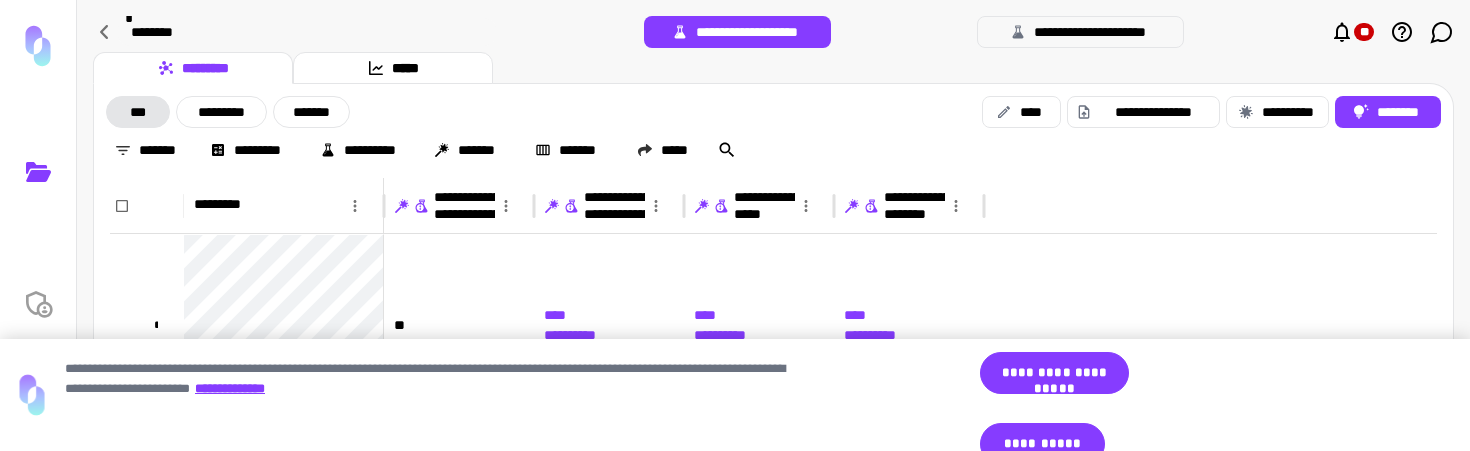 scroll, scrollTop: 0, scrollLeft: 0, axis: both 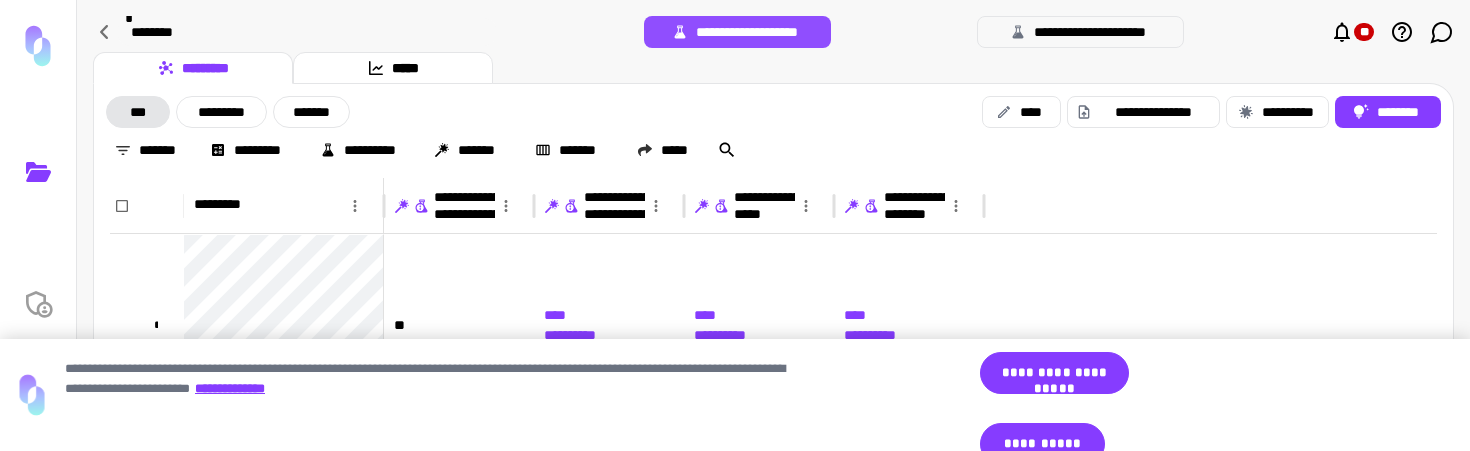 click on "**********" at bounding box center (737, 32) 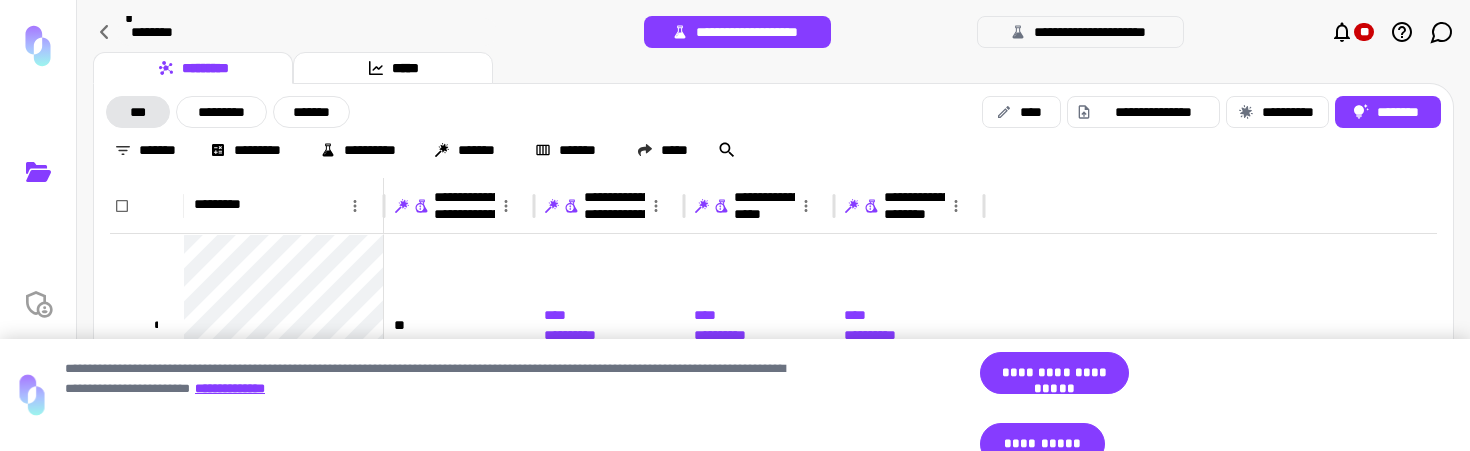 click on "**********" at bounding box center (1080, 32) 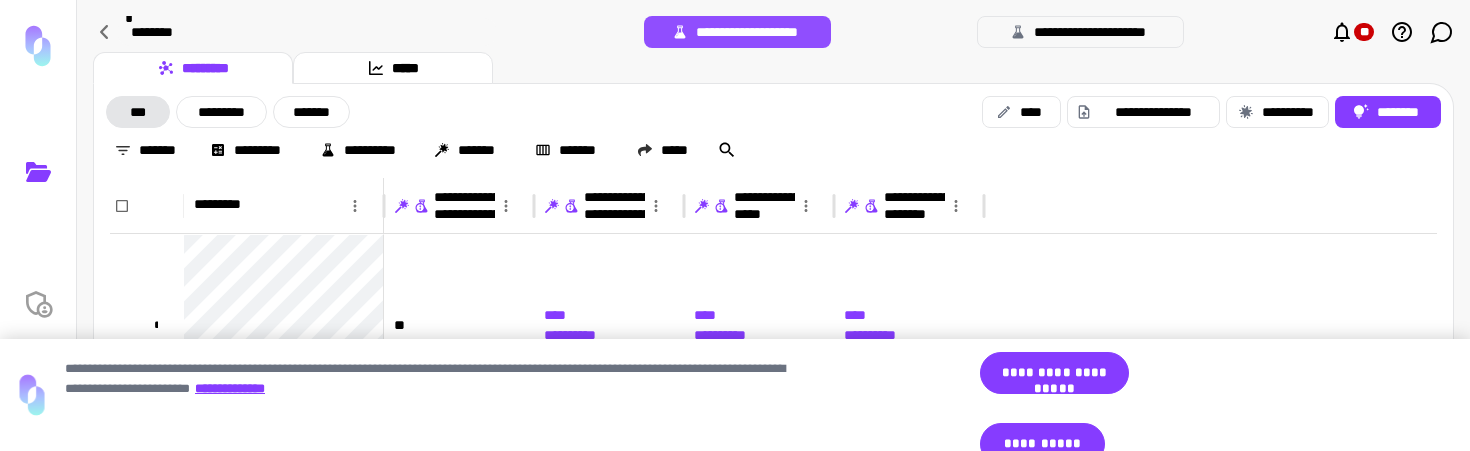 click on "**********" at bounding box center (737, 32) 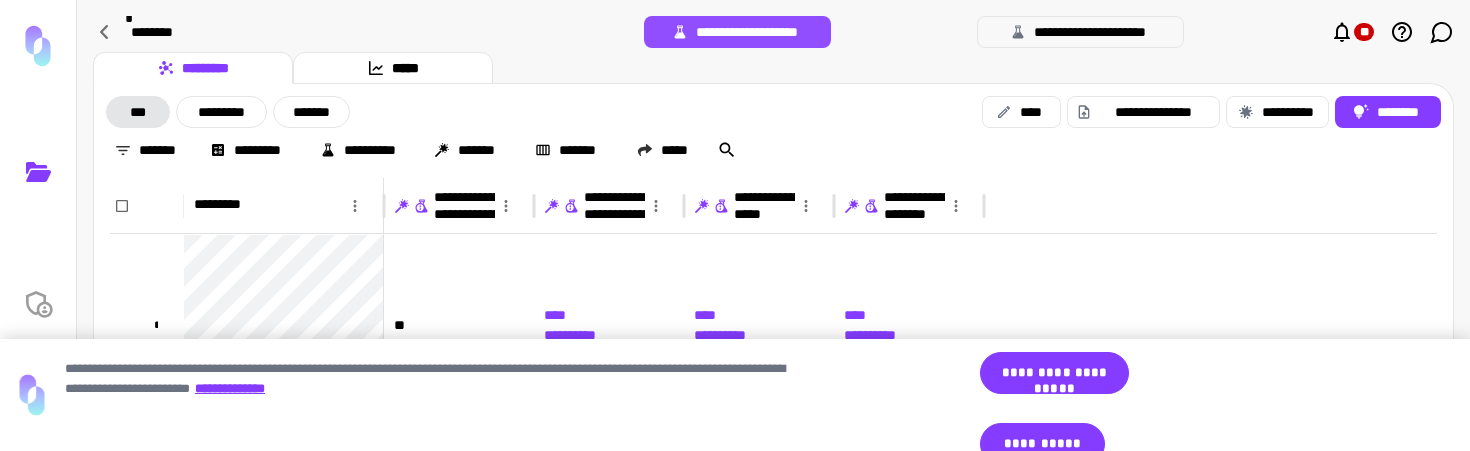 click on "**********" at bounding box center (737, 32) 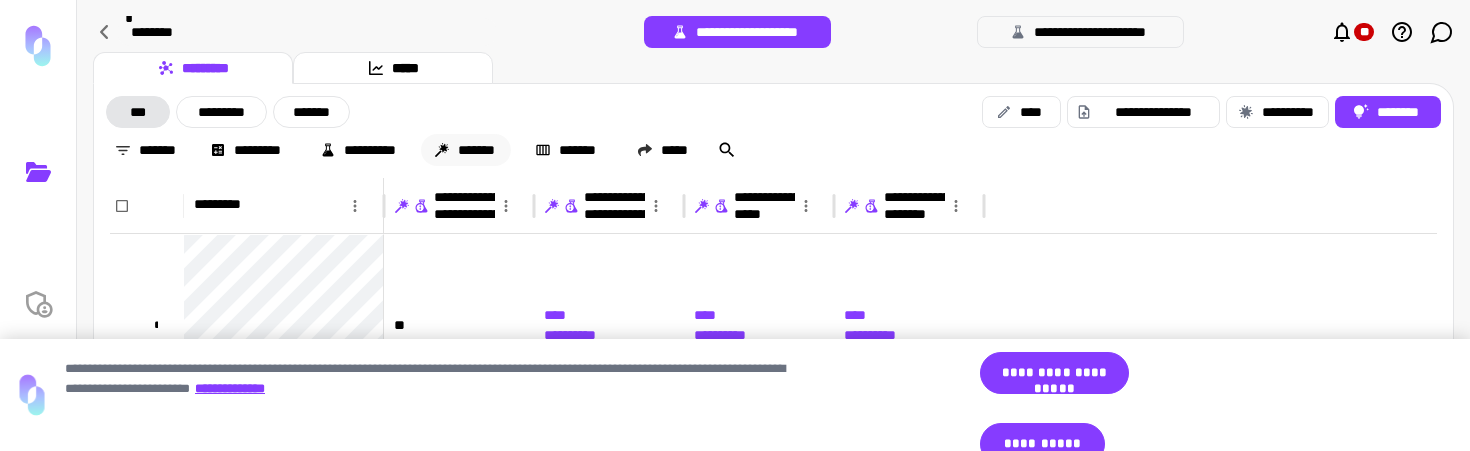 click on "*******" at bounding box center (466, 150) 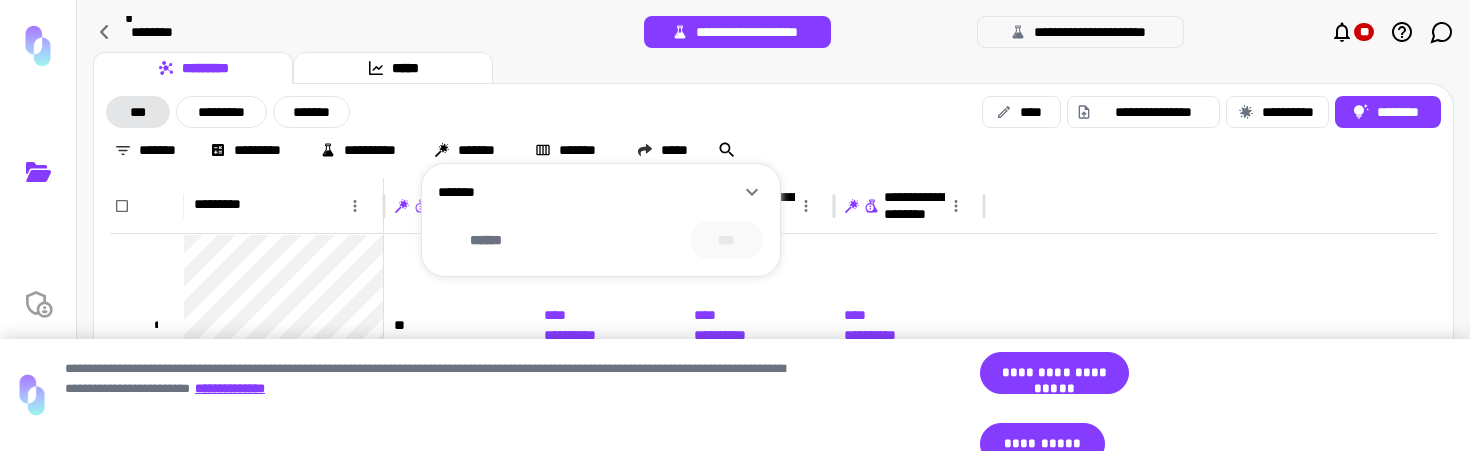click on "*******" at bounding box center (589, 192) 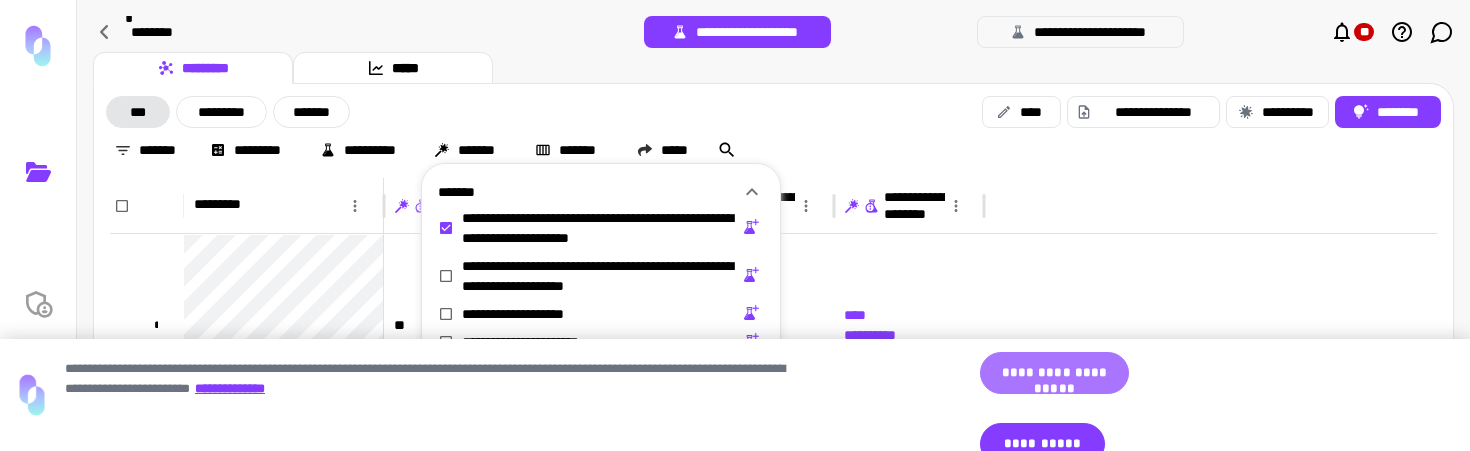 click on "**********" at bounding box center [1054, 373] 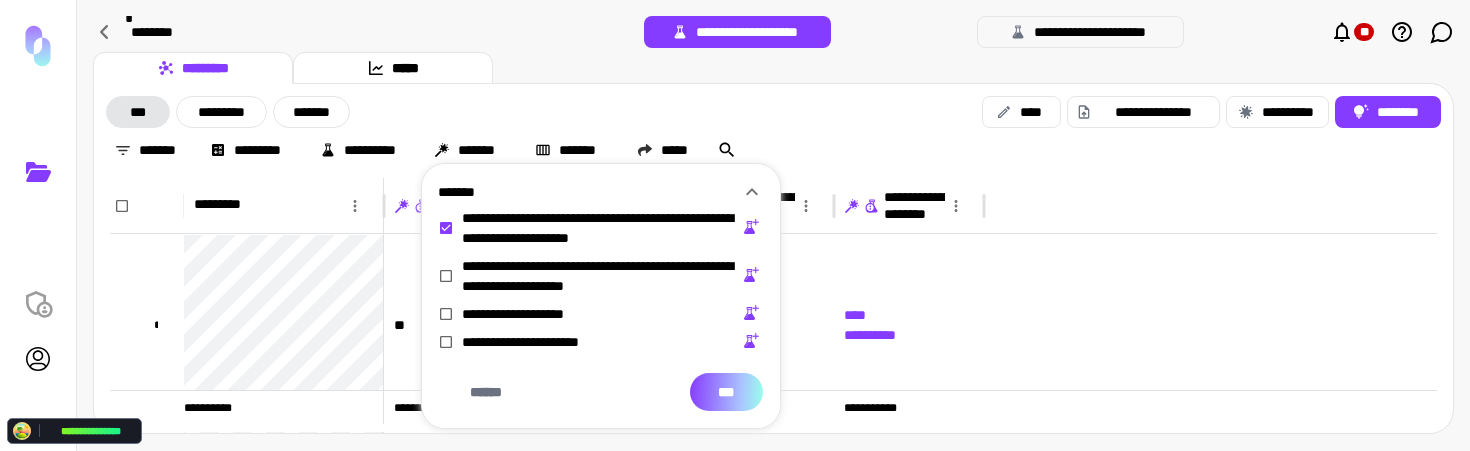 drag, startPoint x: 739, startPoint y: 395, endPoint x: 791, endPoint y: 396, distance: 52.009613 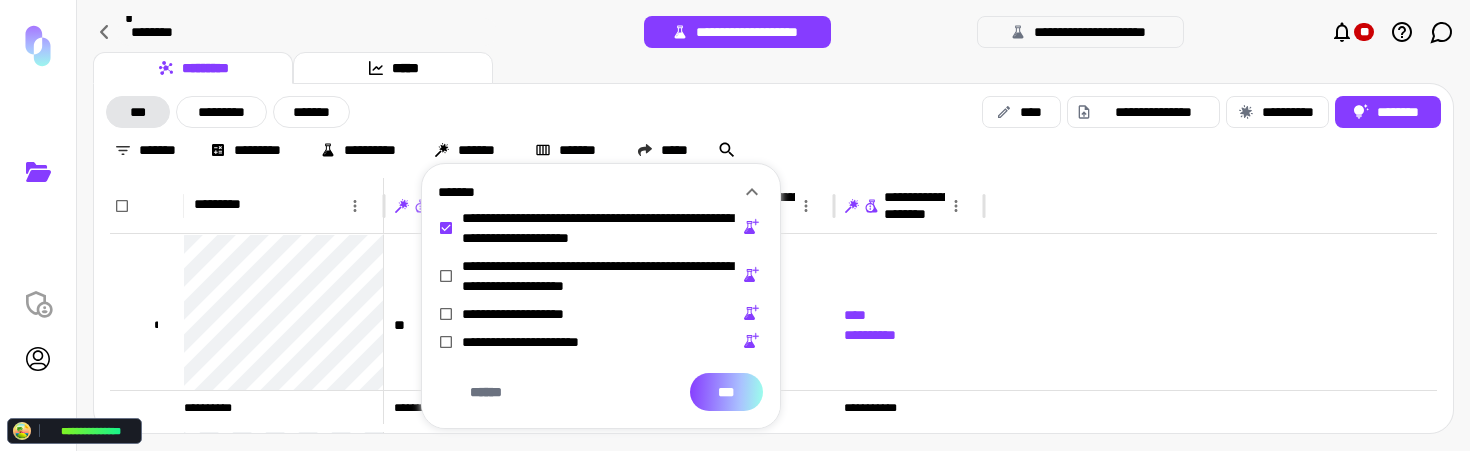 drag, startPoint x: 748, startPoint y: 391, endPoint x: 835, endPoint y: 391, distance: 87 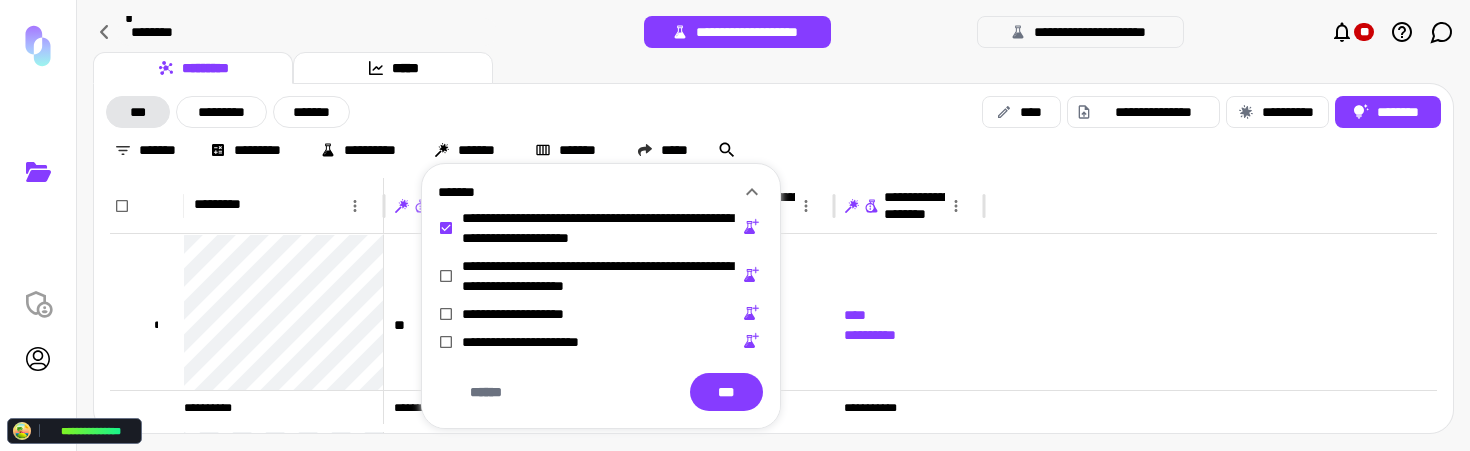 drag, startPoint x: 707, startPoint y: 37, endPoint x: 729, endPoint y: 49, distance: 25.059929 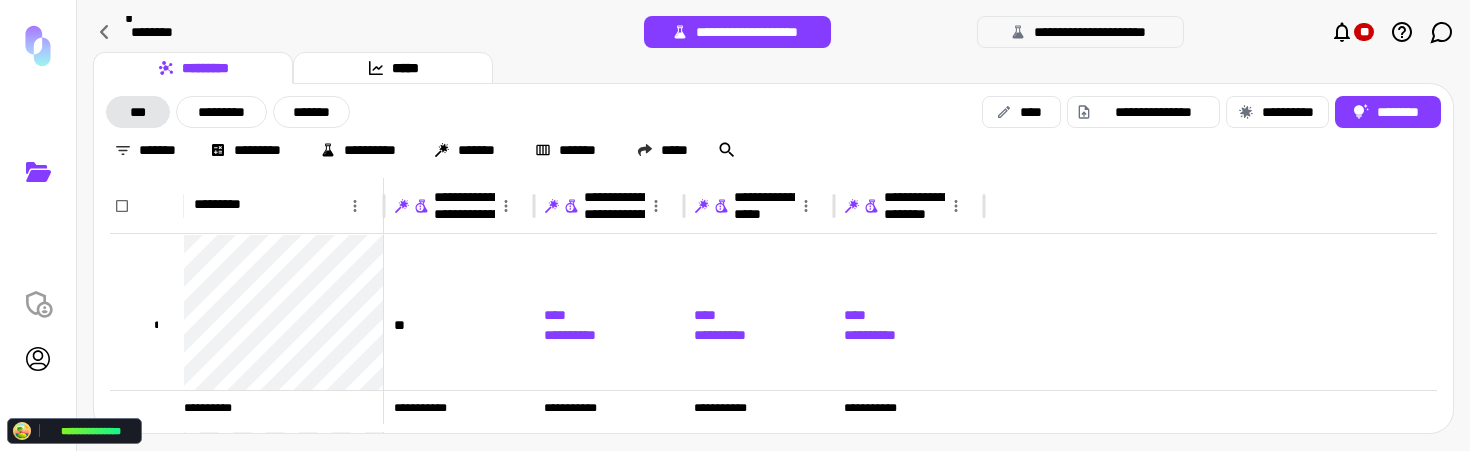 drag, startPoint x: 739, startPoint y: 35, endPoint x: 775, endPoint y: 117, distance: 89.55445 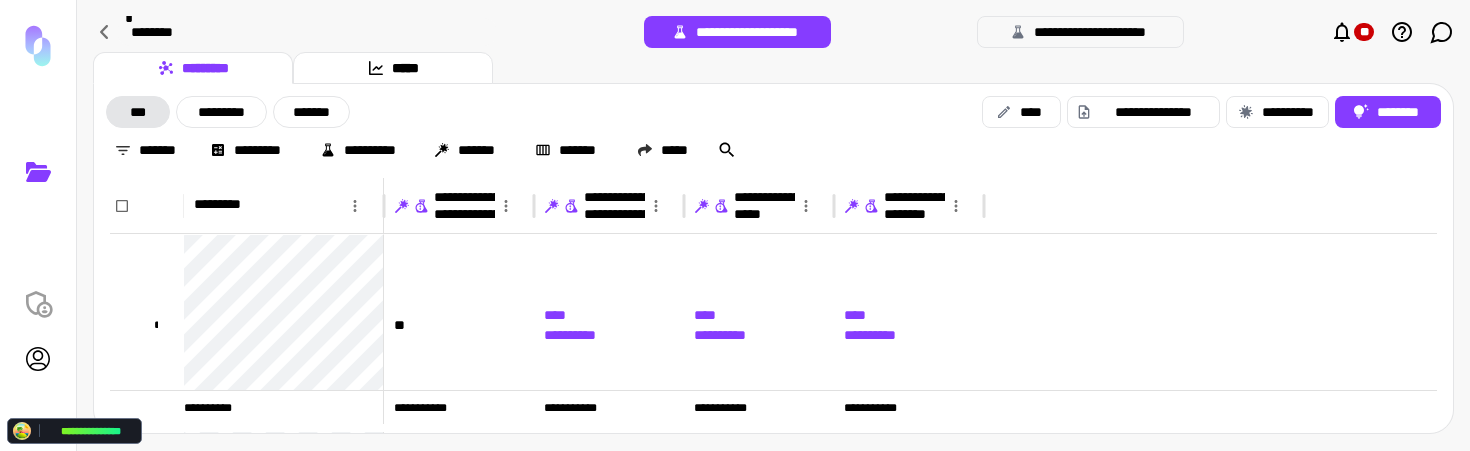 click on "********* *****" at bounding box center (773, 68) 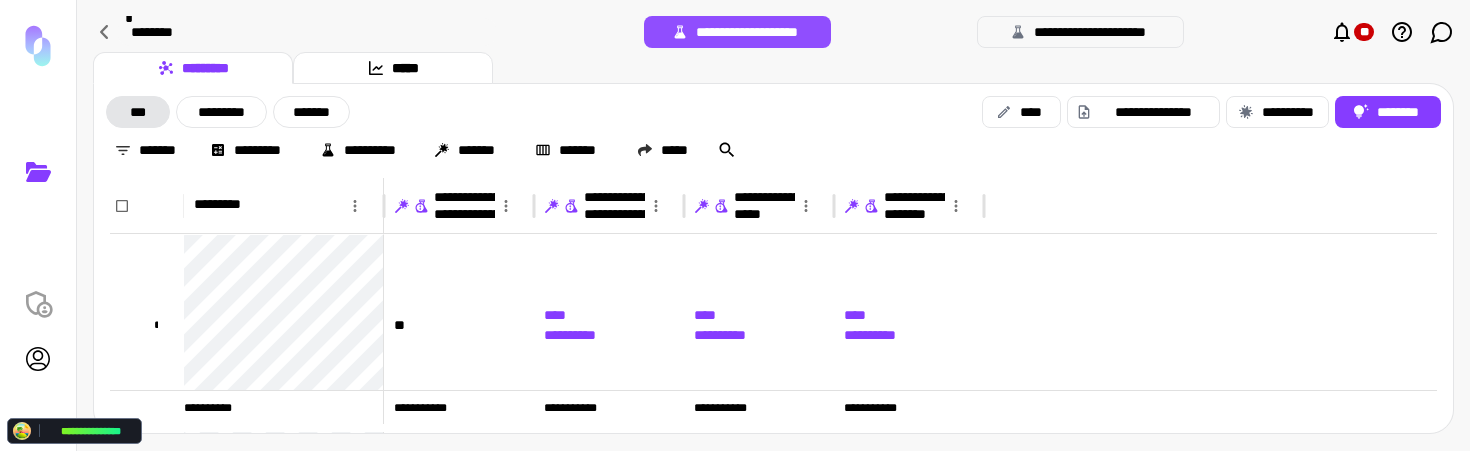 click on "**********" at bounding box center (737, 32) 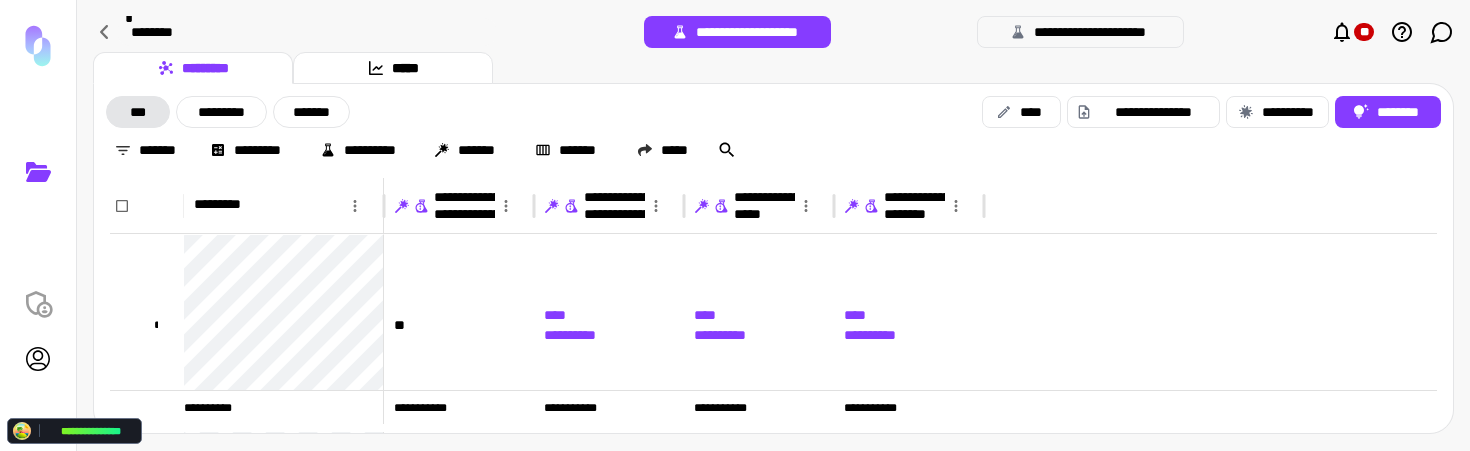 drag, startPoint x: 794, startPoint y: 39, endPoint x: 1152, endPoint y: 81, distance: 360.45526 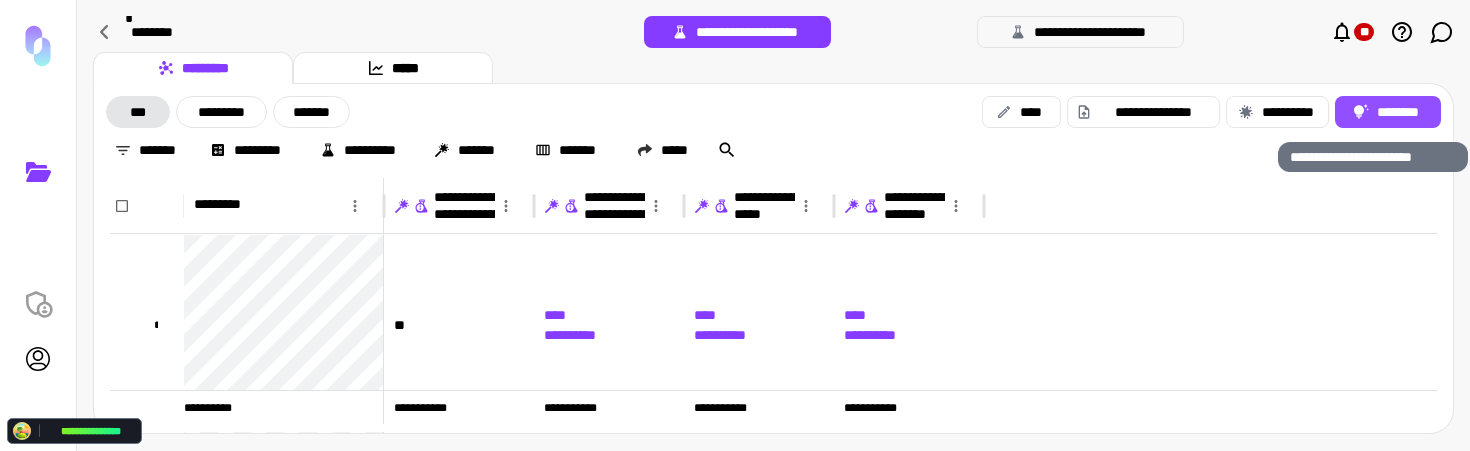 click on "********" at bounding box center (1388, 112) 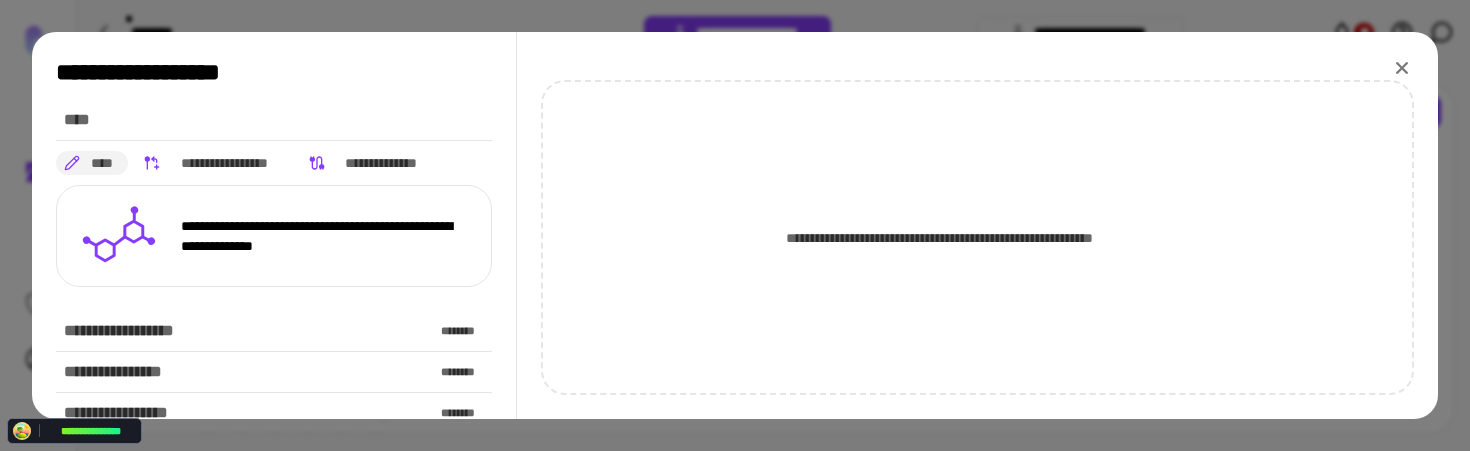 drag, startPoint x: 1403, startPoint y: 69, endPoint x: 1295, endPoint y: 62, distance: 108.226616 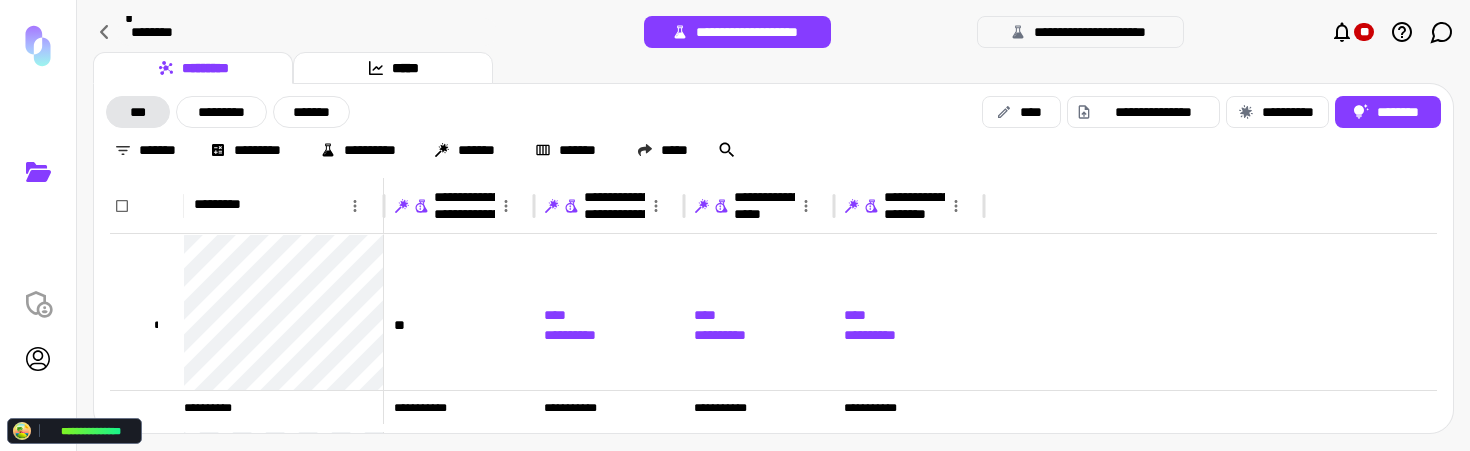 click on "**********" at bounding box center [1080, 32] 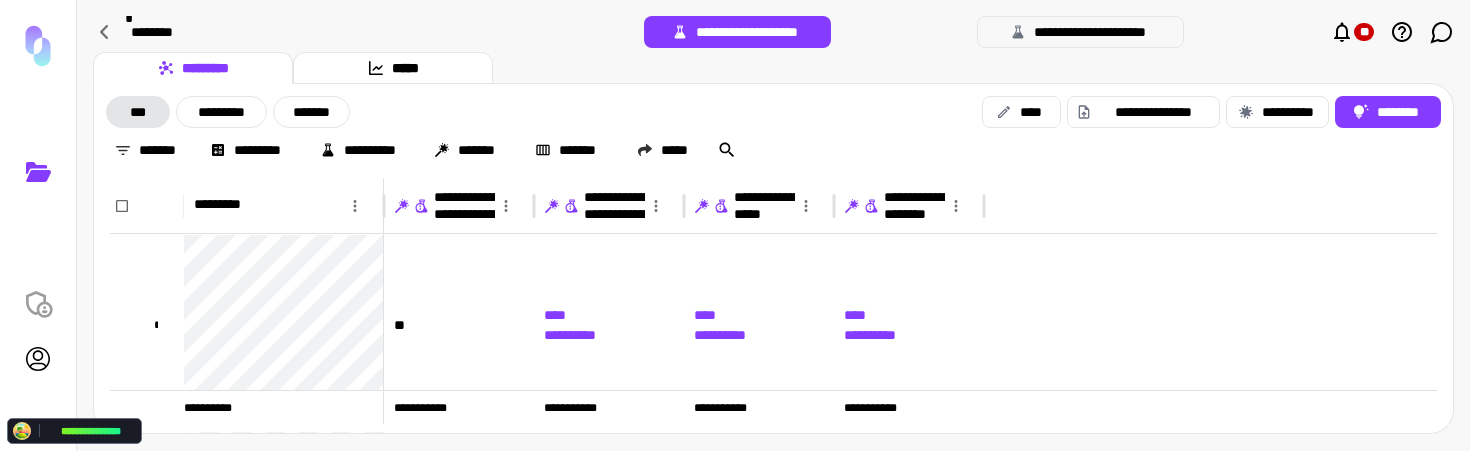 drag, startPoint x: 1122, startPoint y: 32, endPoint x: 1026, endPoint y: 9, distance: 98.71677 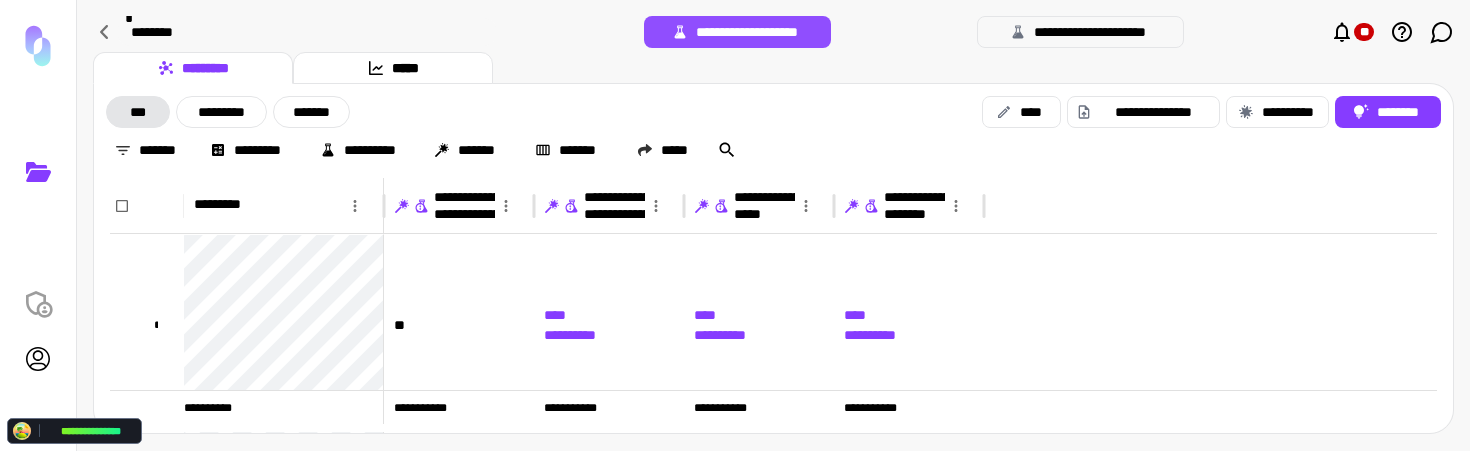 click on "**********" at bounding box center [737, 32] 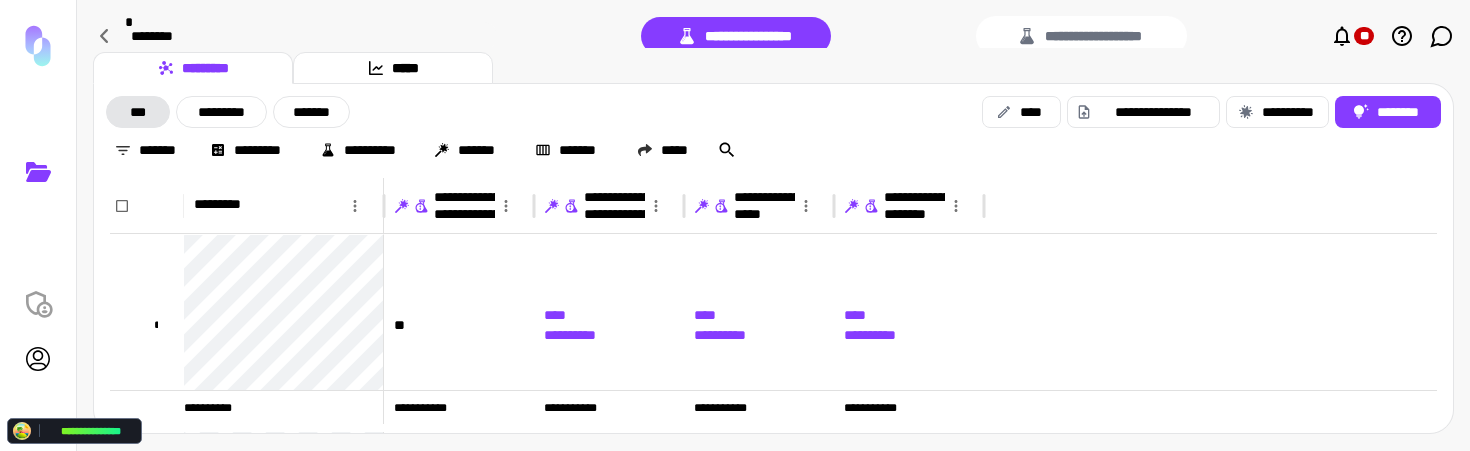 click on "[FIRST] [LAST] [STREET] [CITY]" at bounding box center (773, 36) 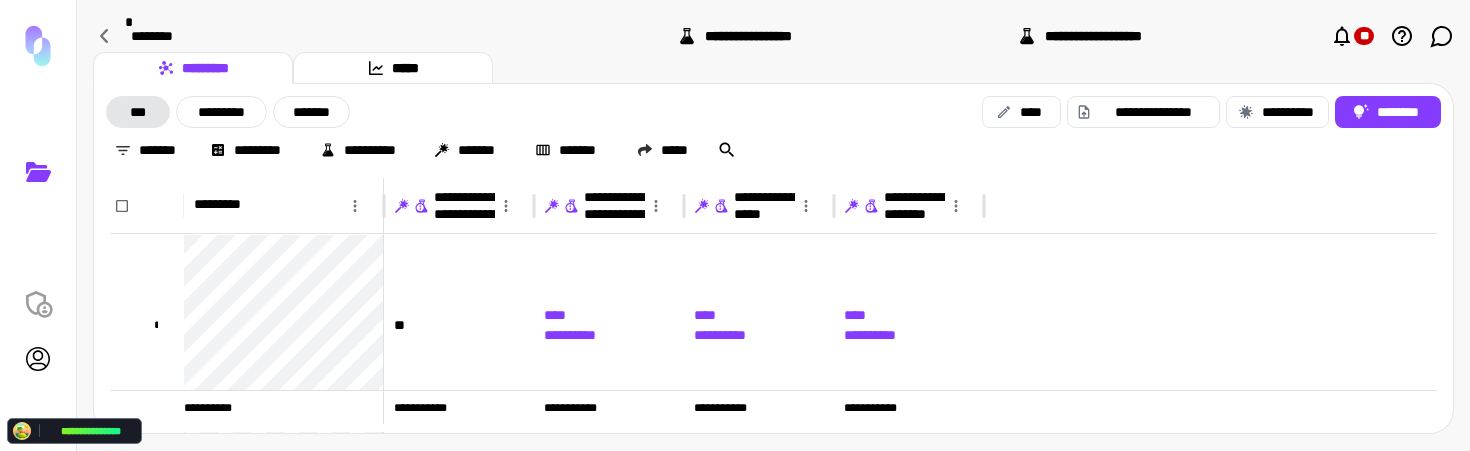 click on "********* *****" at bounding box center [773, 68] 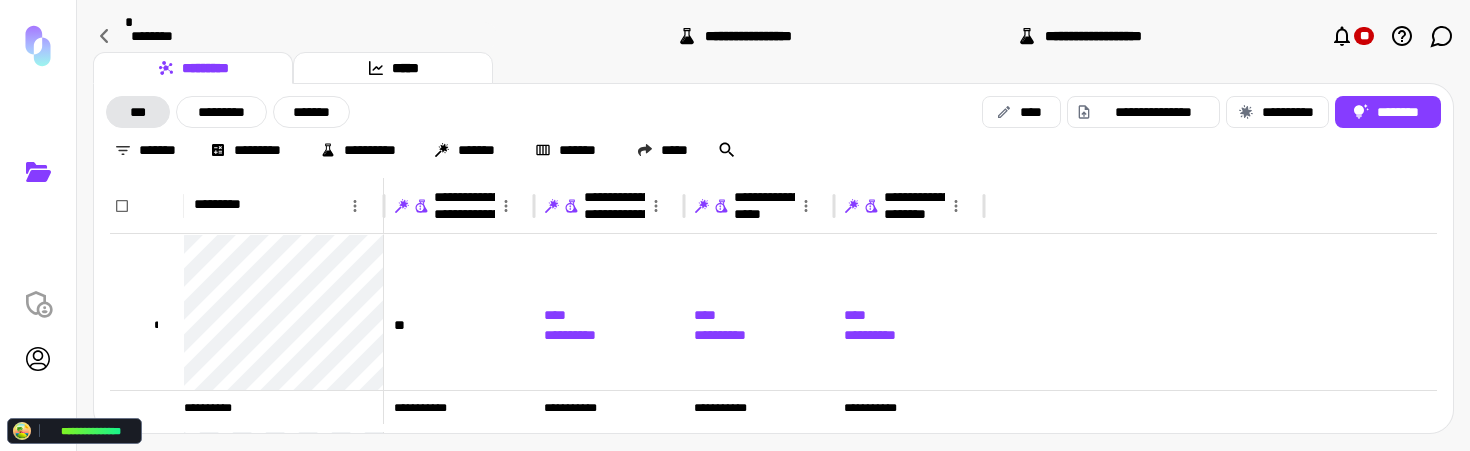 click on "**********" at bounding box center (1081, 36) 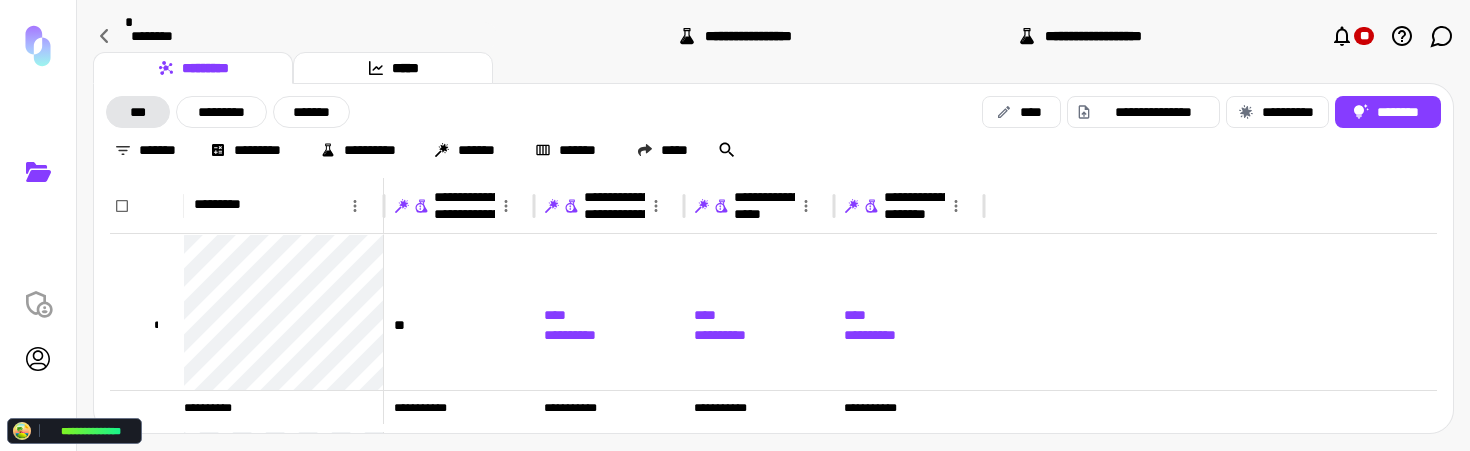 click on "**********" at bounding box center [736, 36] 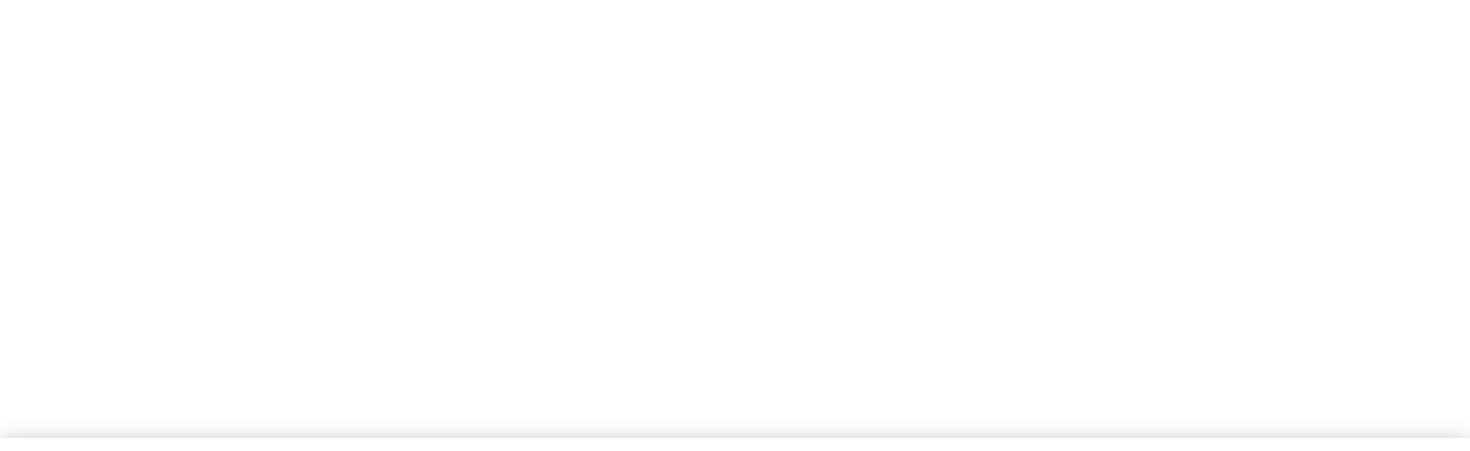scroll, scrollTop: 0, scrollLeft: 0, axis: both 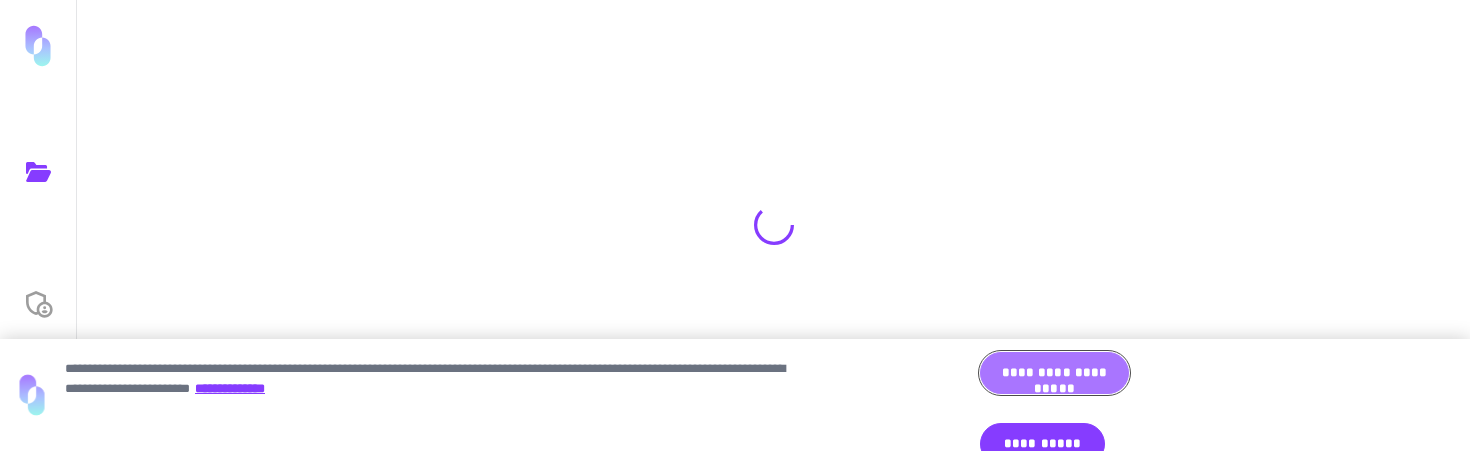 click on "**********" at bounding box center [1054, 373] 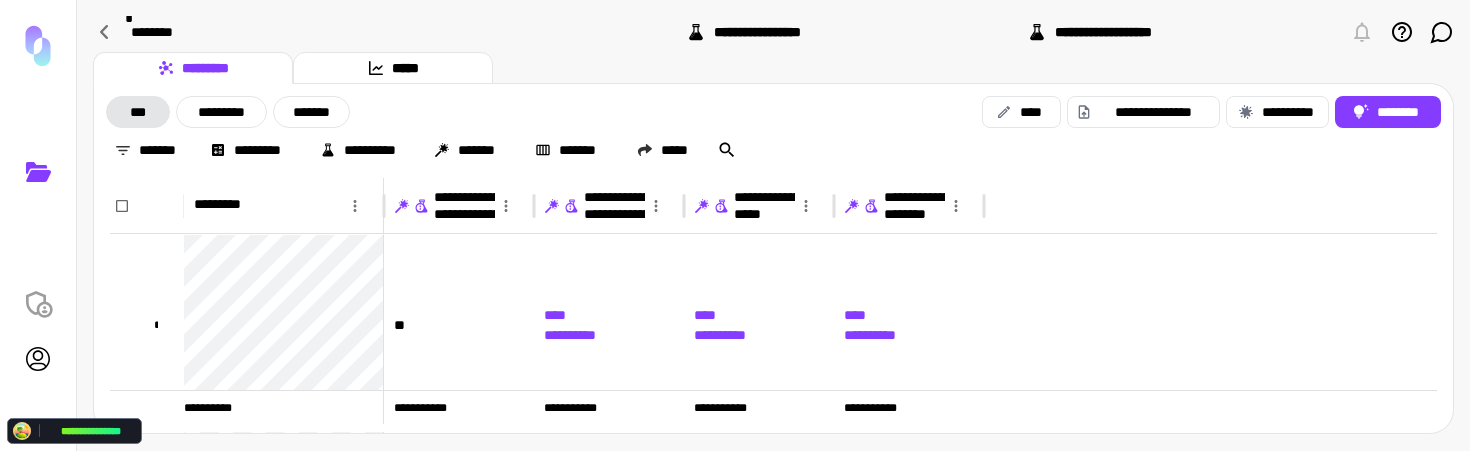 click on "**********" at bounding box center [746, 32] 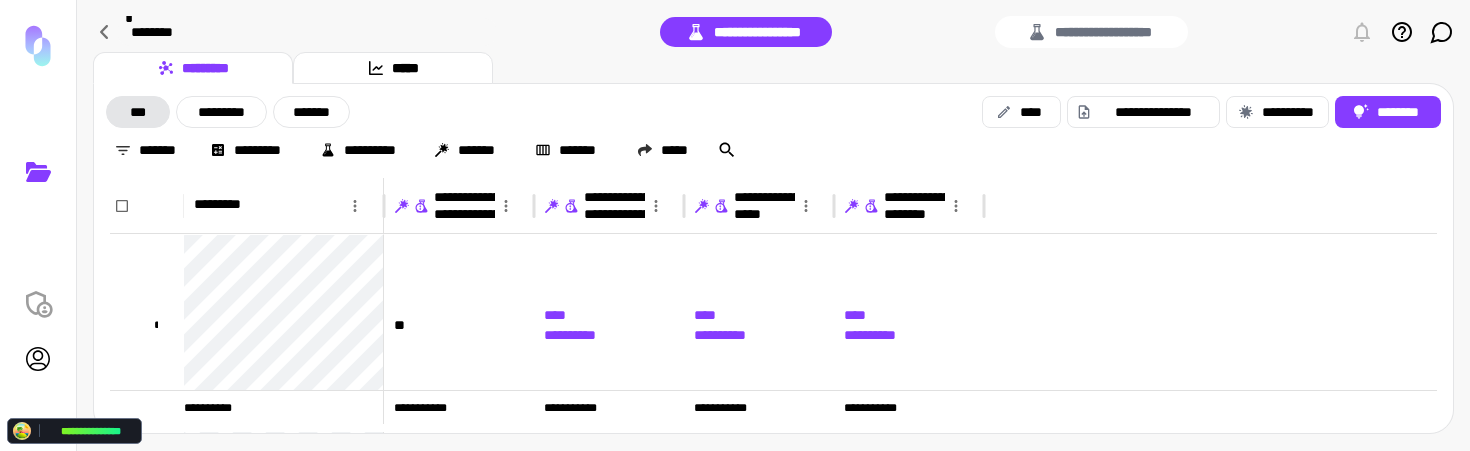click on "********* *****" at bounding box center (773, 68) 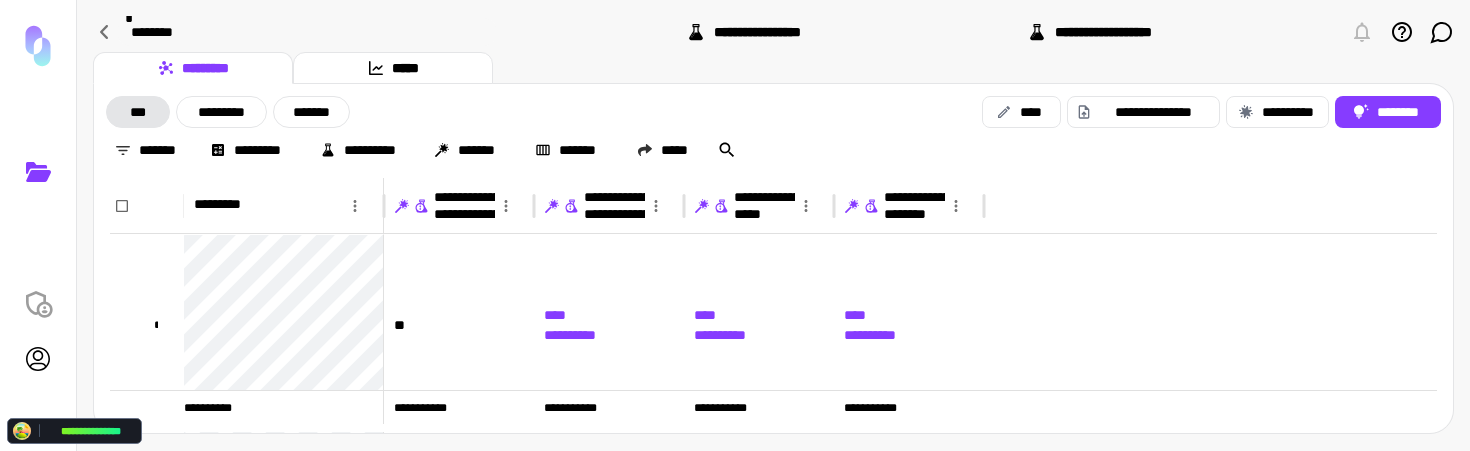 click on "**********" at bounding box center [746, 32] 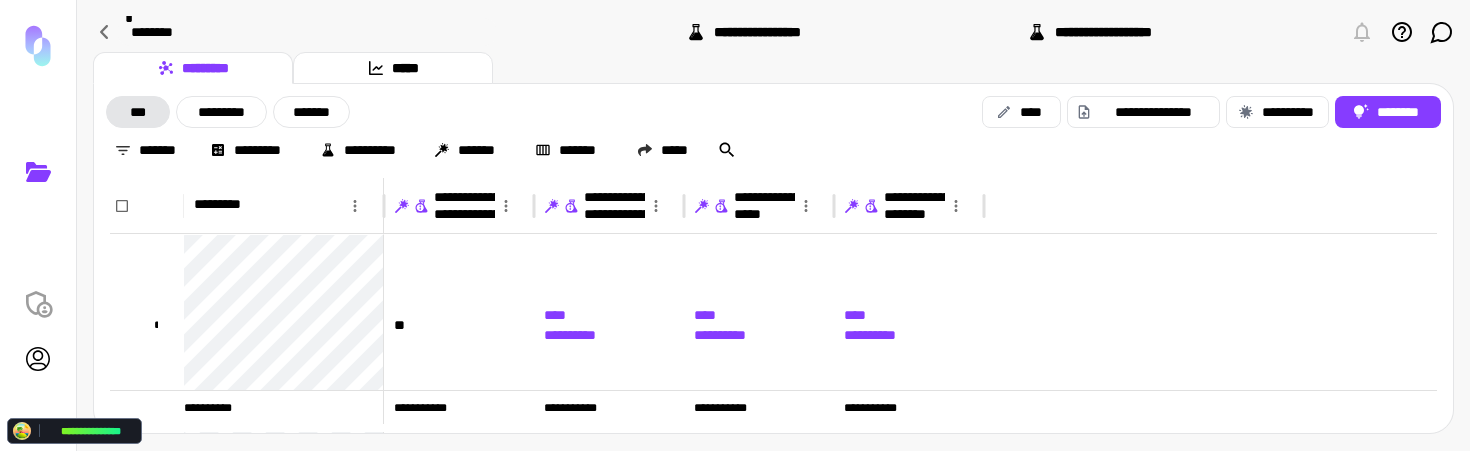 click on "**********" at bounding box center [746, 32] 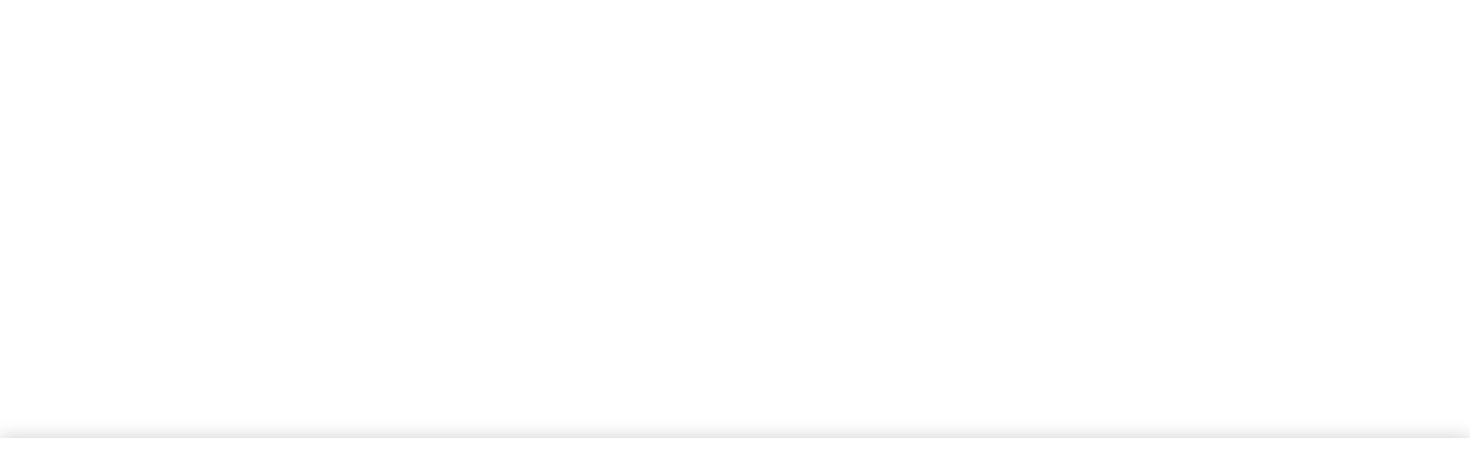 scroll, scrollTop: 0, scrollLeft: 0, axis: both 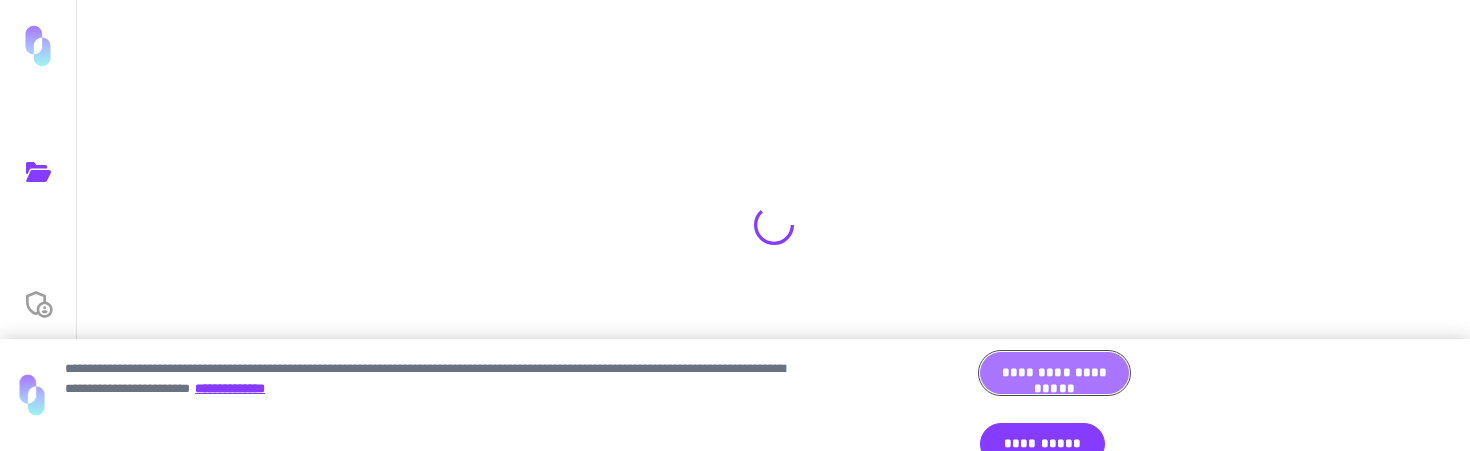 click on "**********" at bounding box center [1054, 373] 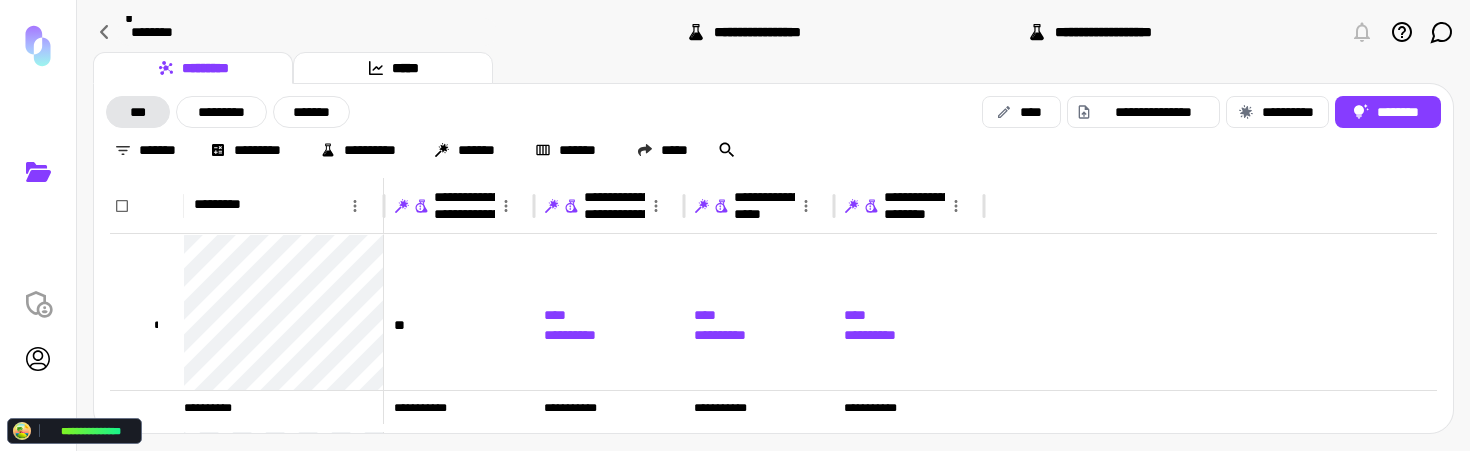 drag, startPoint x: 874, startPoint y: 46, endPoint x: 794, endPoint y: 38, distance: 80.399 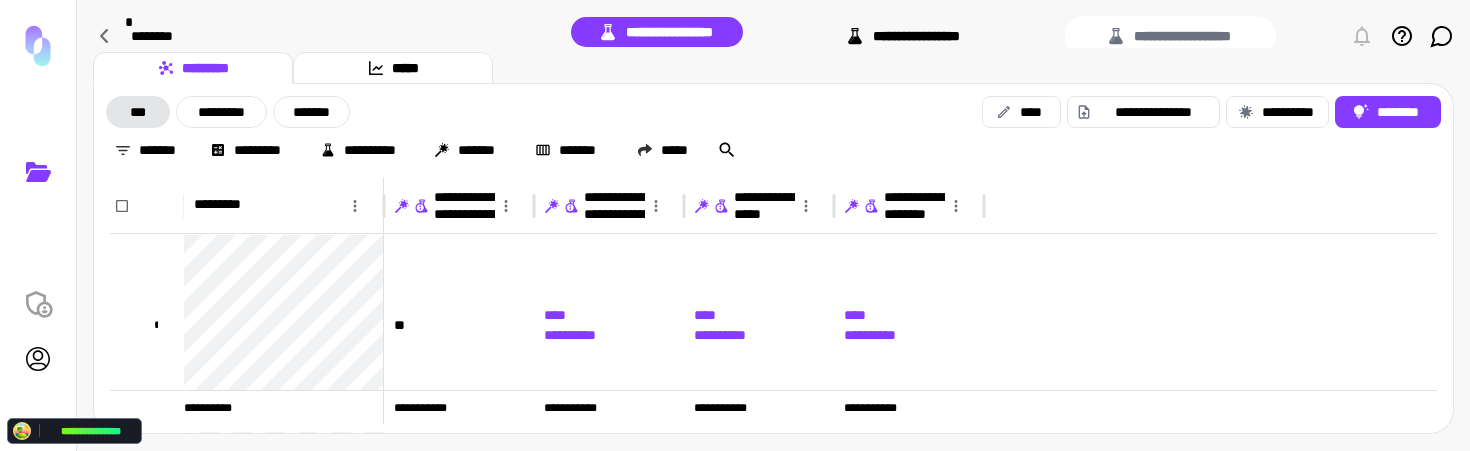 click on "**********" at bounding box center [905, 36] 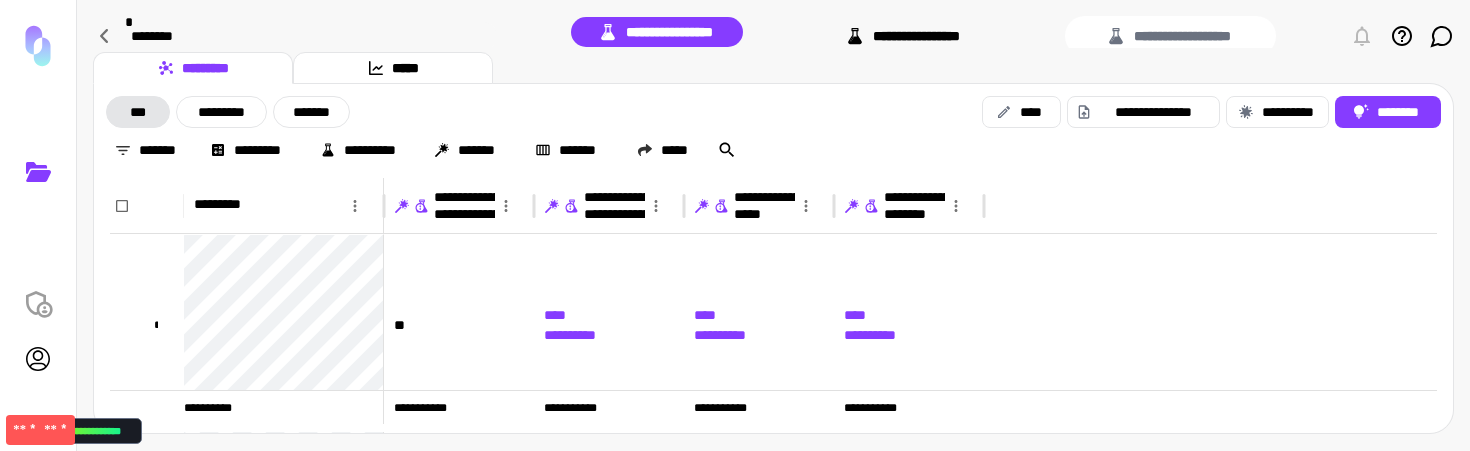 click on "**********" at bounding box center [905, 36] 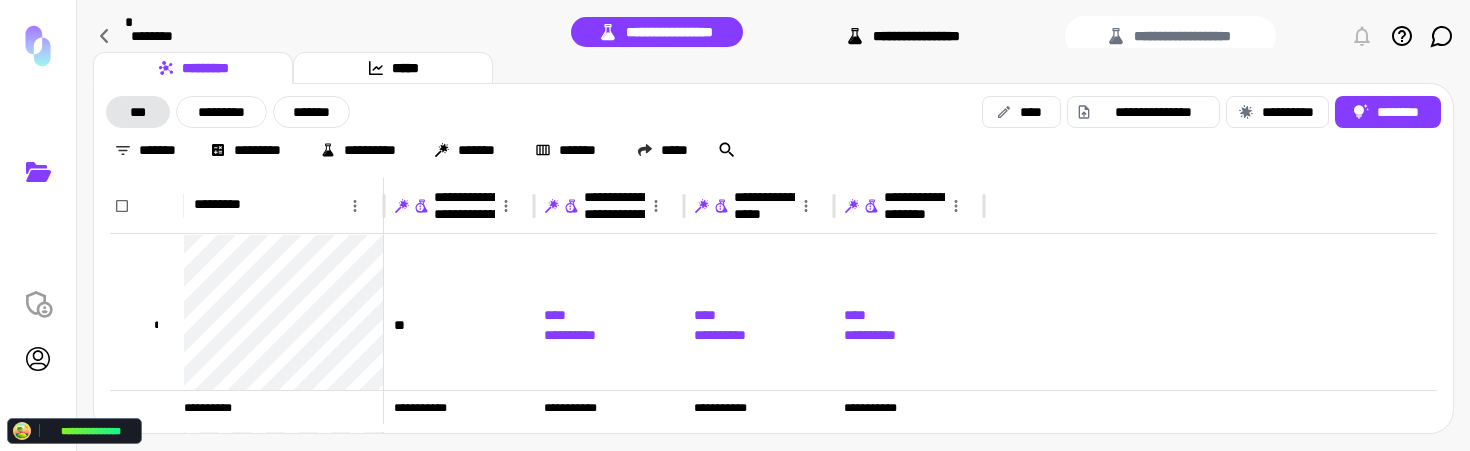 click on "**********" at bounding box center (905, 36) 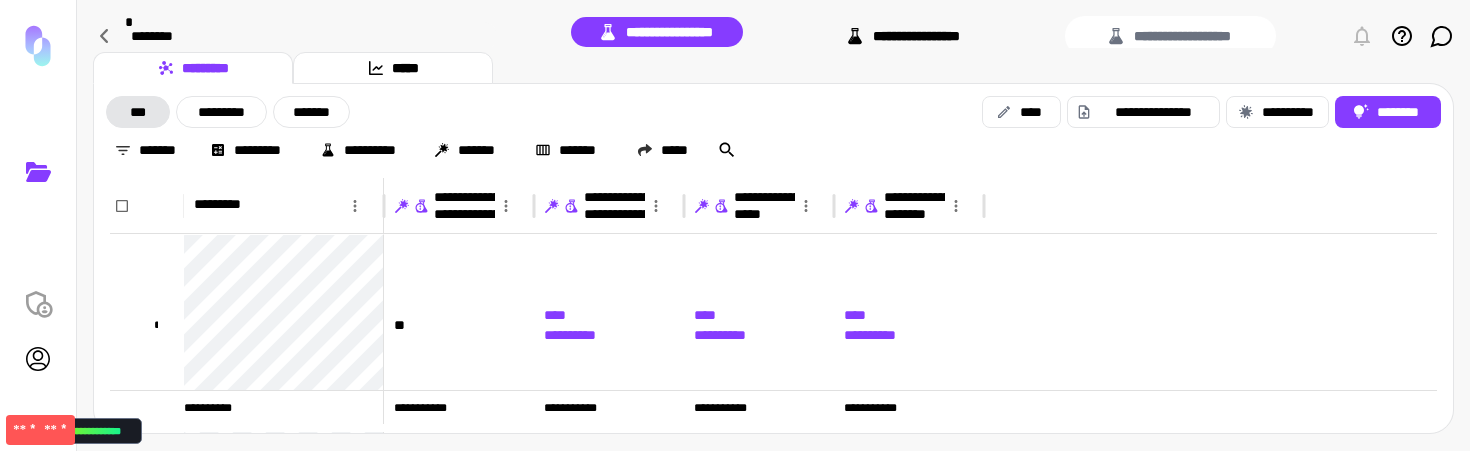 click on "**********" at bounding box center (905, 36) 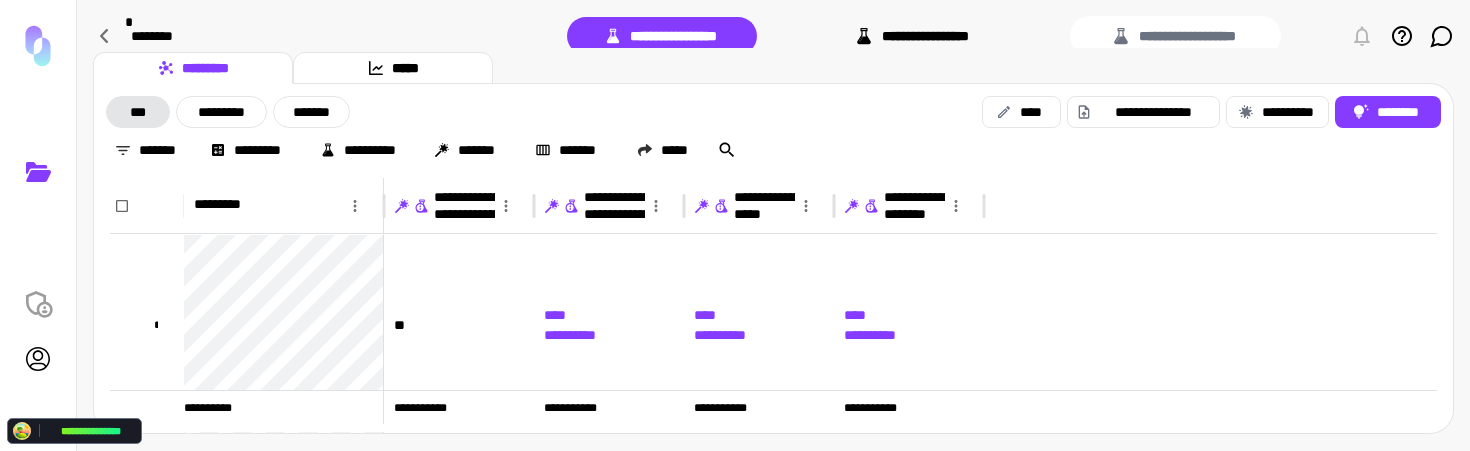click on "**********" at bounding box center [914, 36] 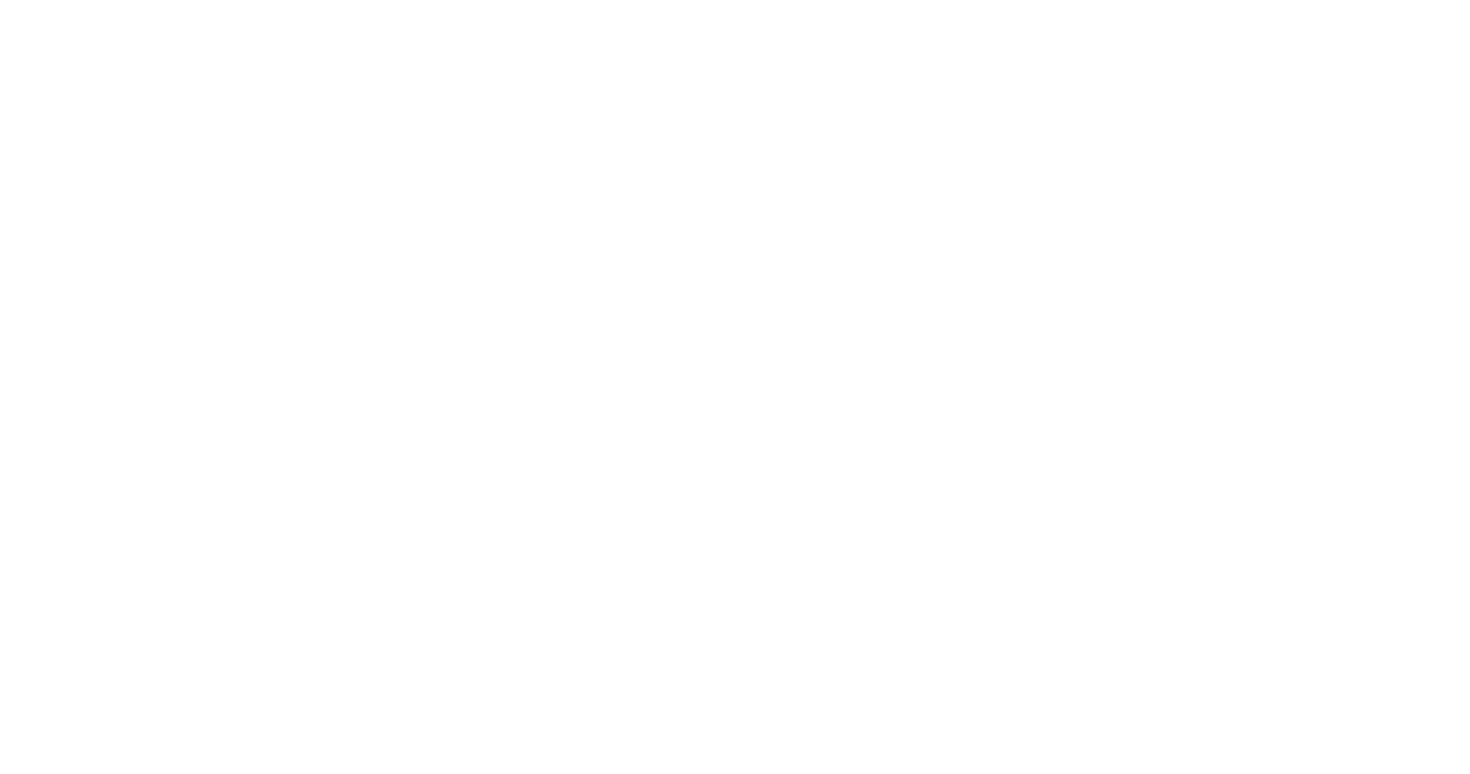scroll, scrollTop: 0, scrollLeft: 0, axis: both 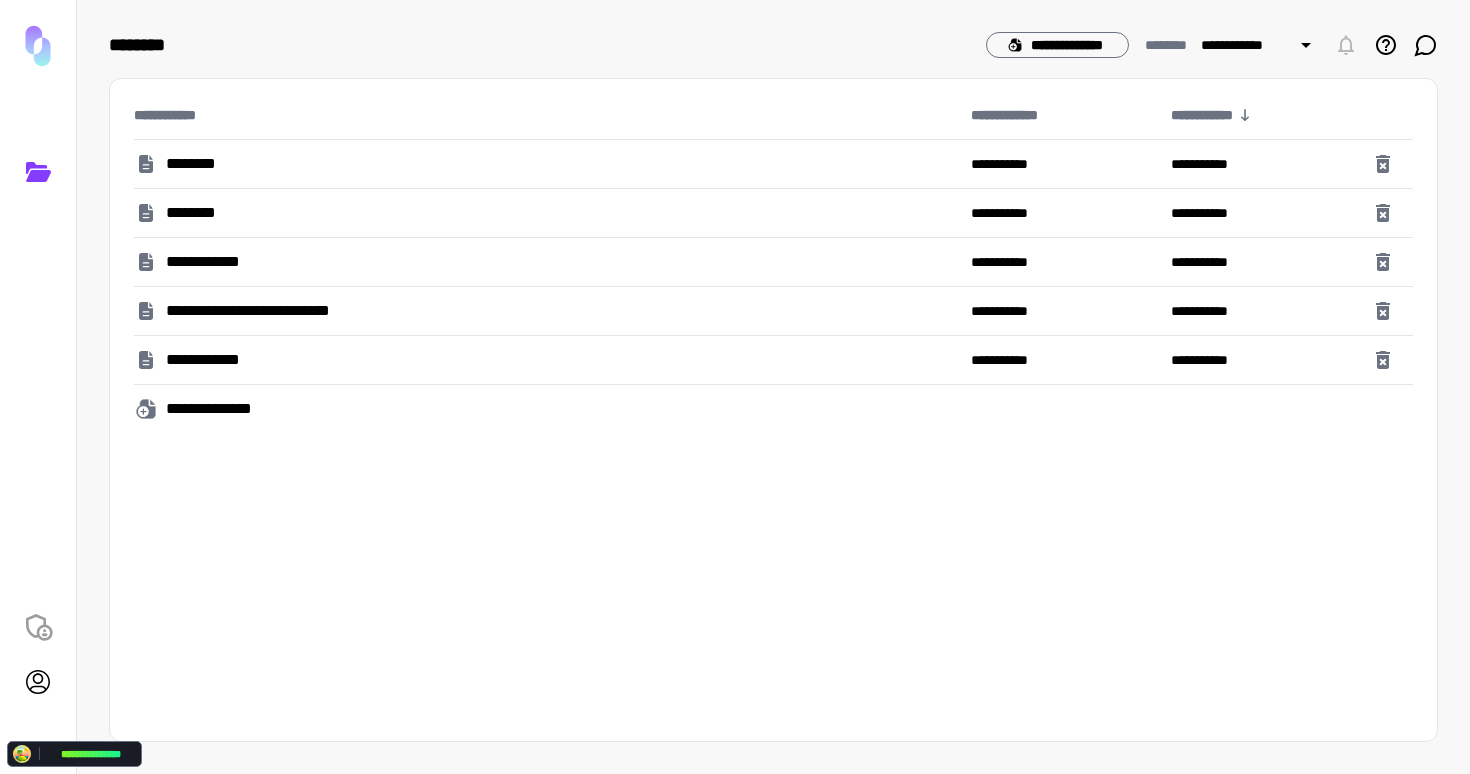 click on "********" at bounding box center (192, 164) 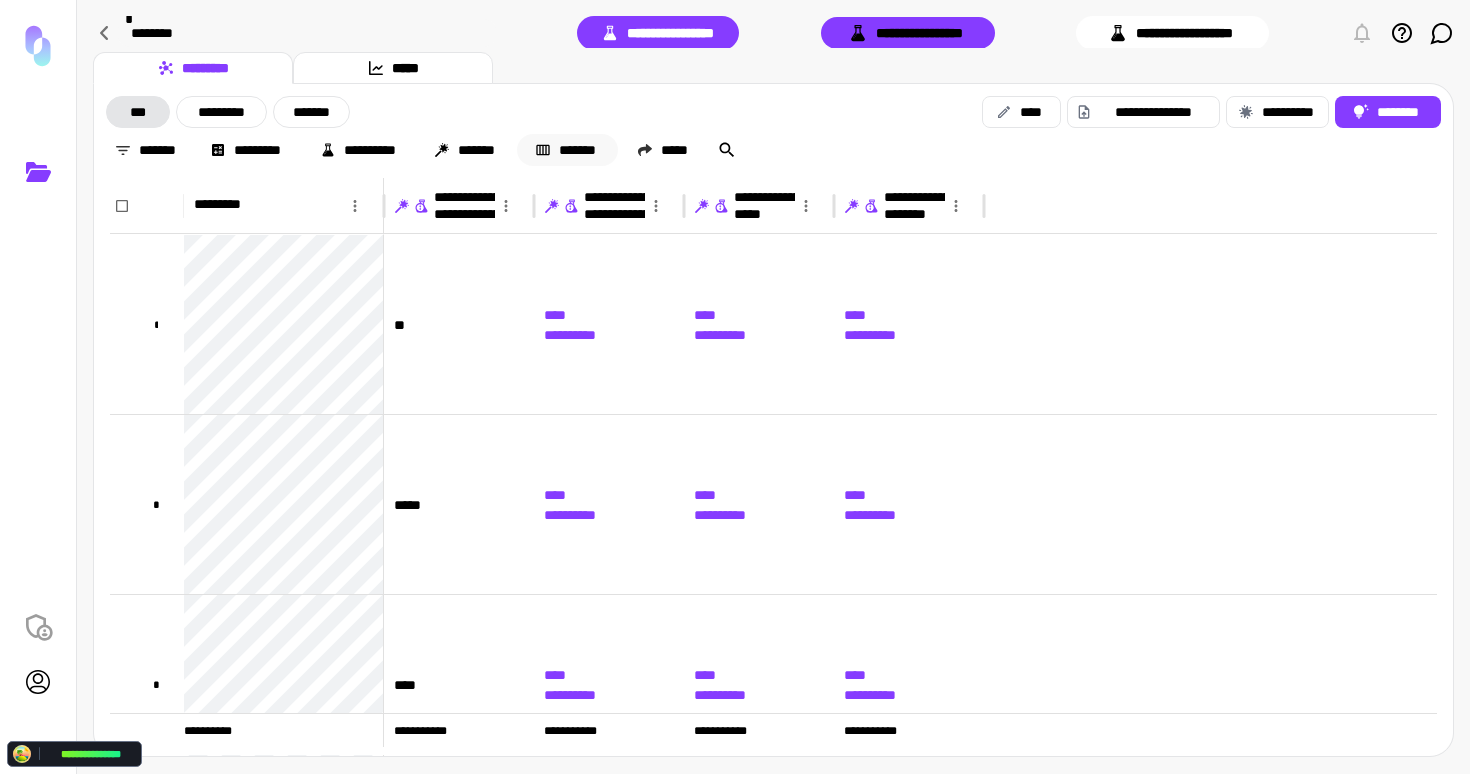 click on "*******" at bounding box center (567, 150) 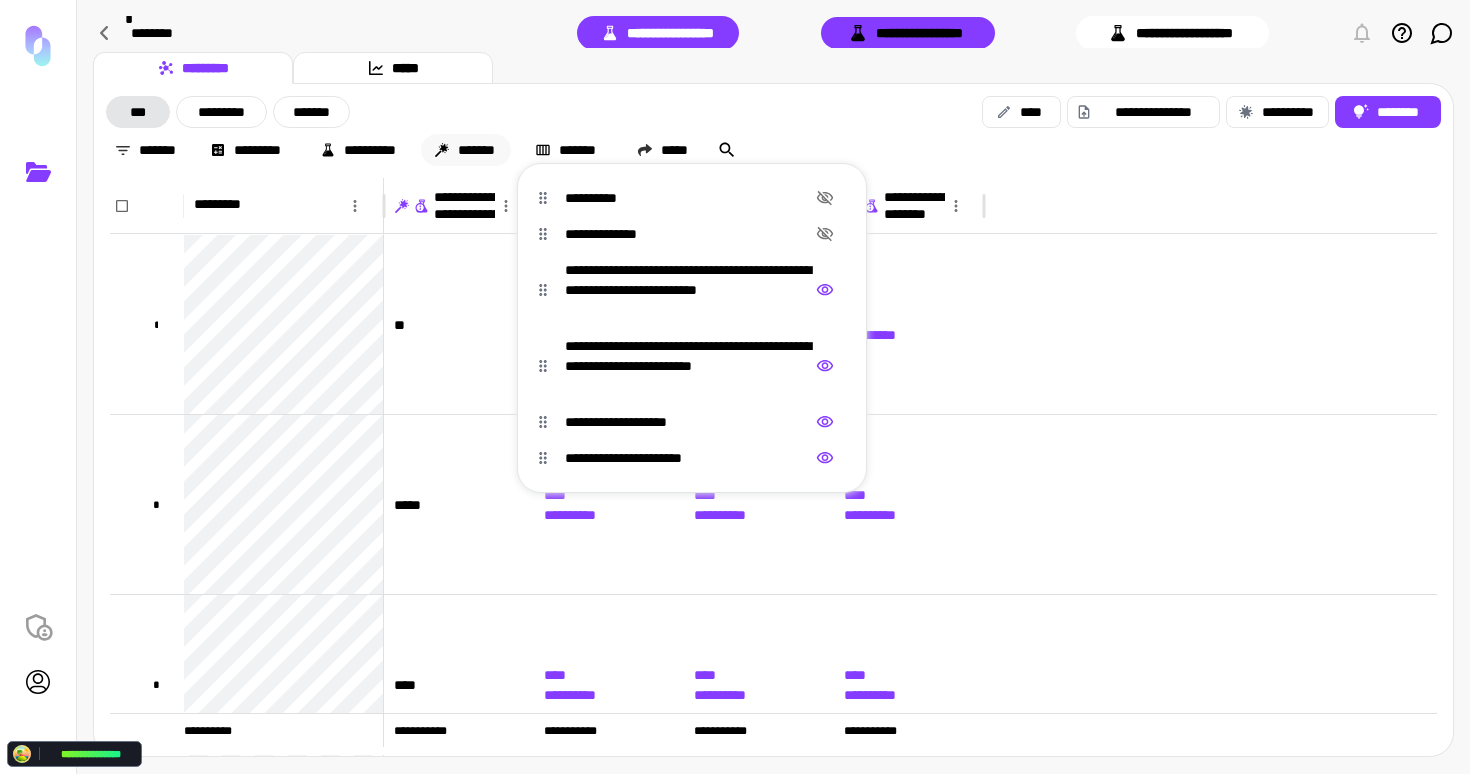 drag, startPoint x: 550, startPoint y: 109, endPoint x: 482, endPoint y: 139, distance: 74.323616 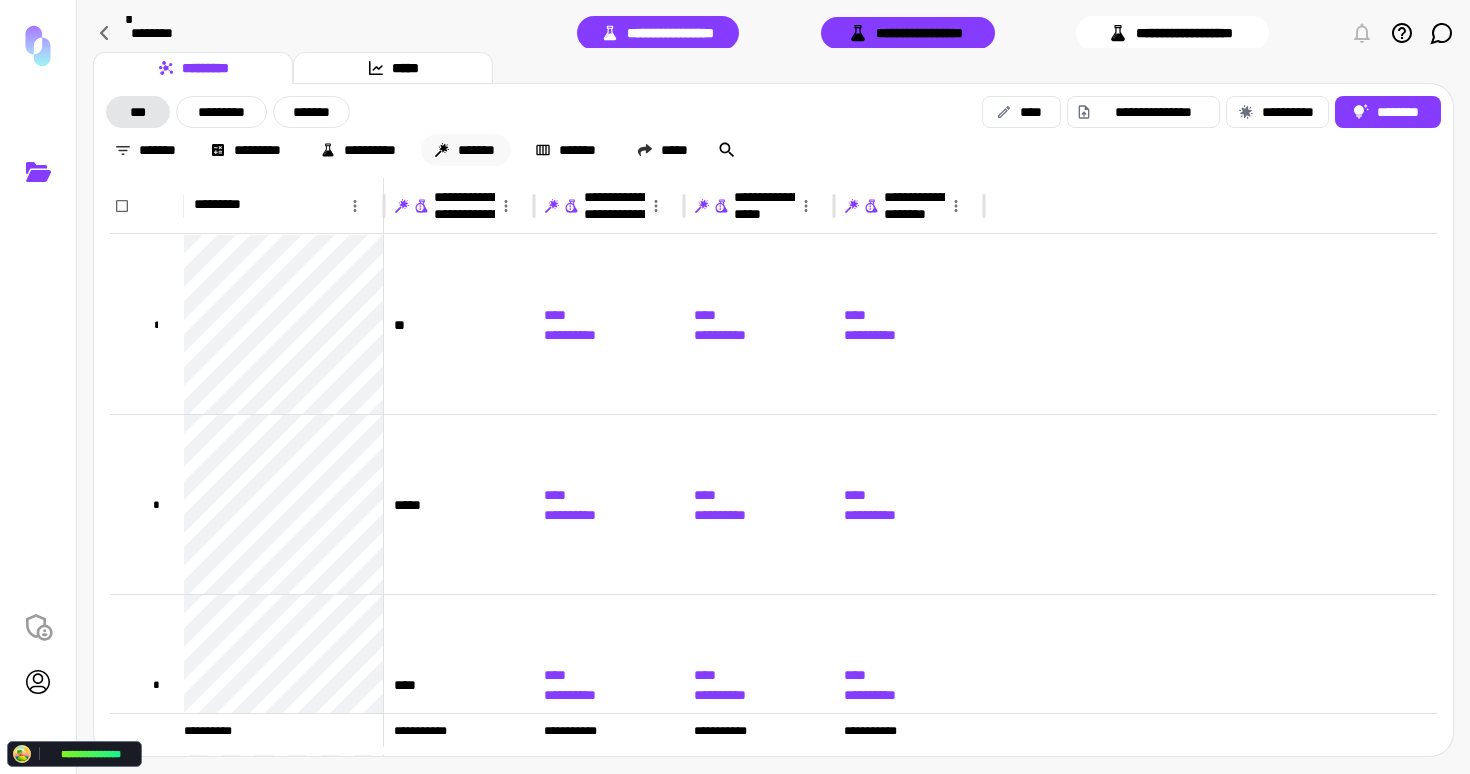 click on "*******" at bounding box center [466, 150] 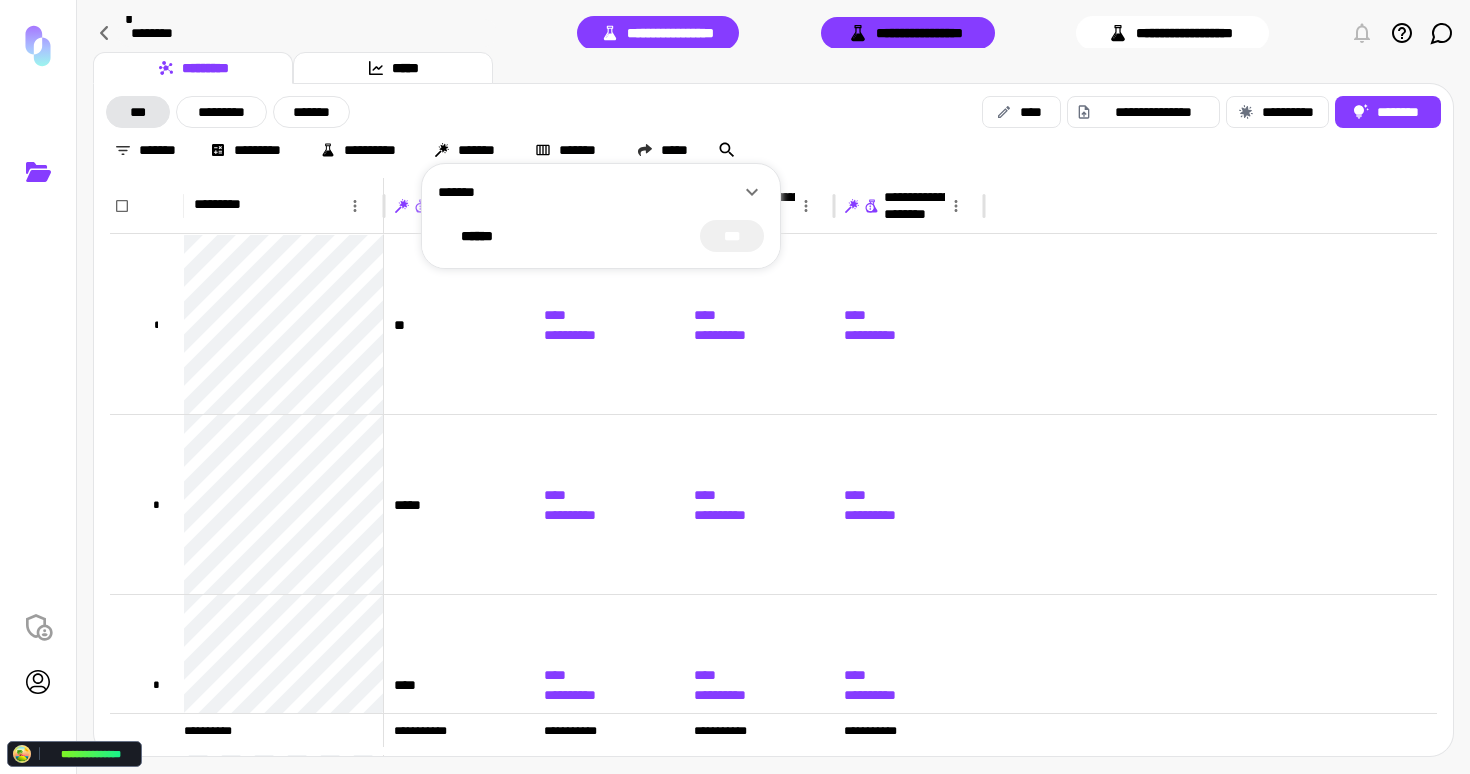 click on "*******" at bounding box center [589, 192] 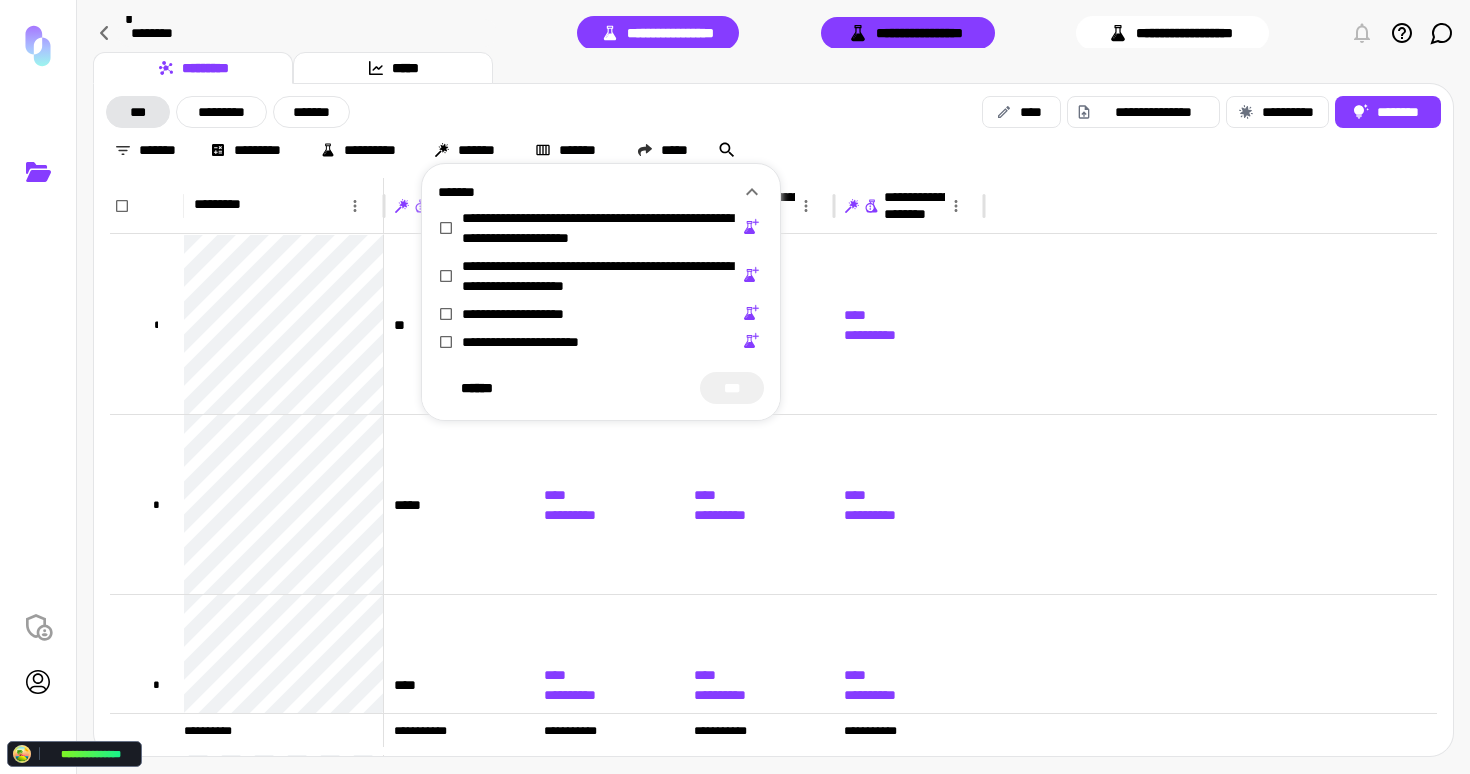 click on "****** ***" at bounding box center (601, 388) 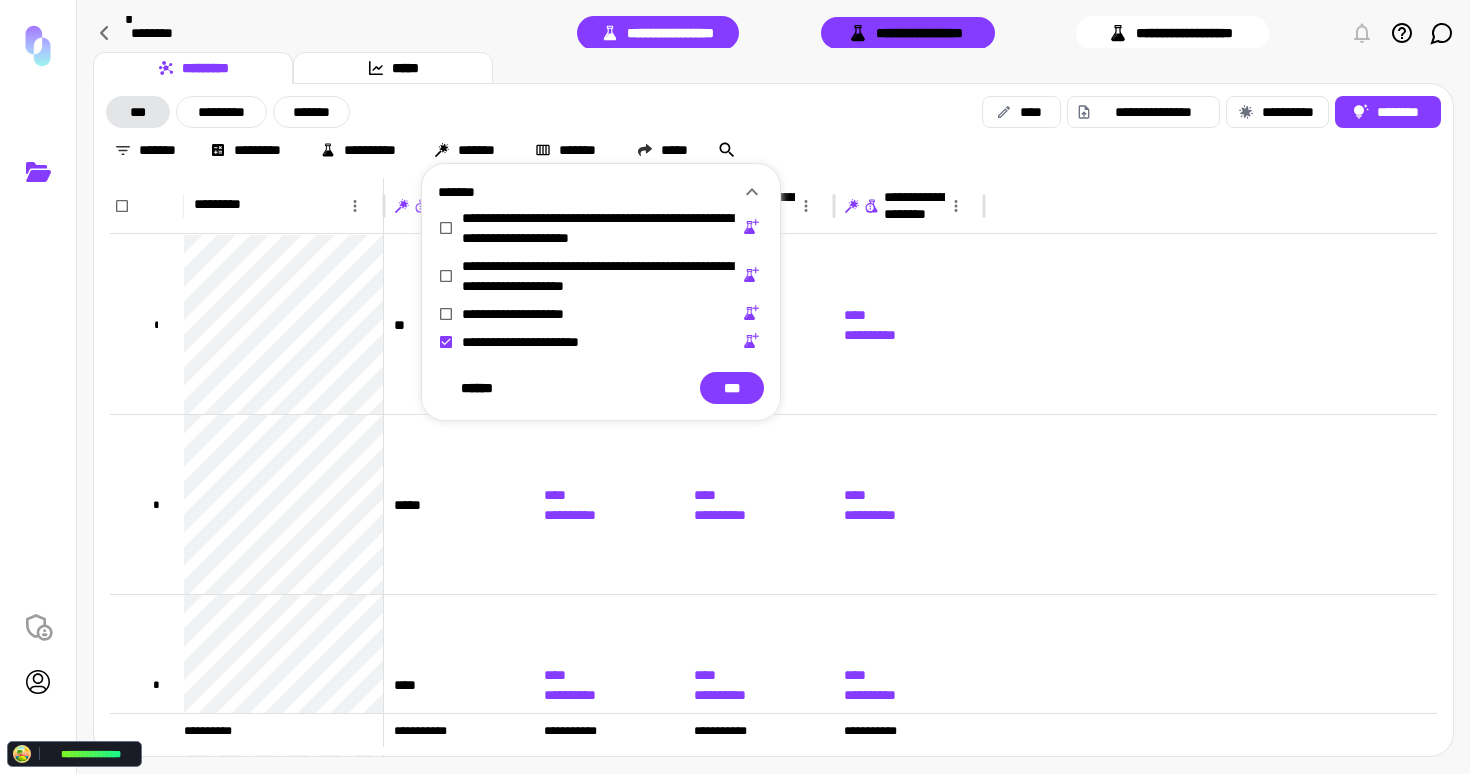 drag, startPoint x: 1353, startPoint y: 180, endPoint x: 1362, endPoint y: 160, distance: 21.931713 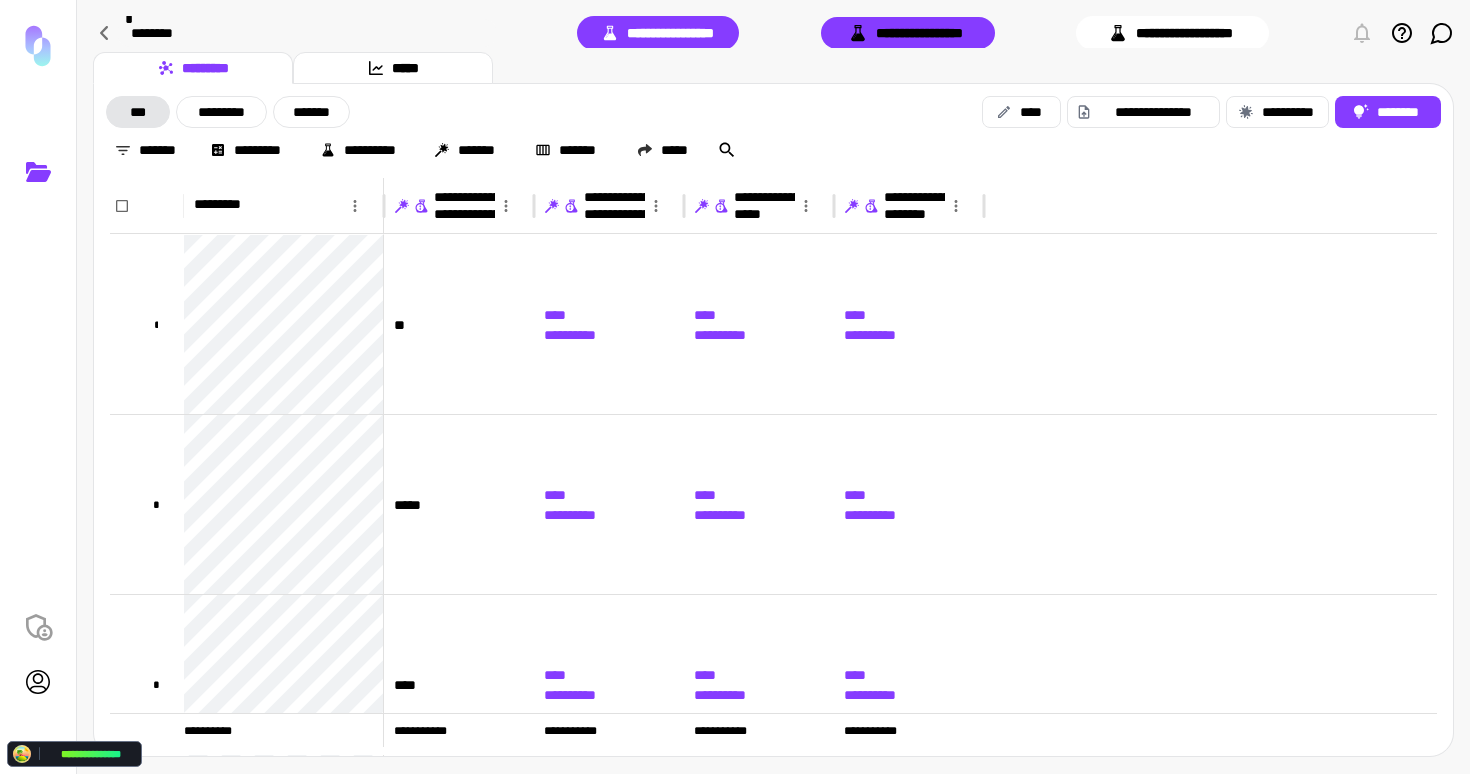 click on "**********" at bounding box center [773, 150] 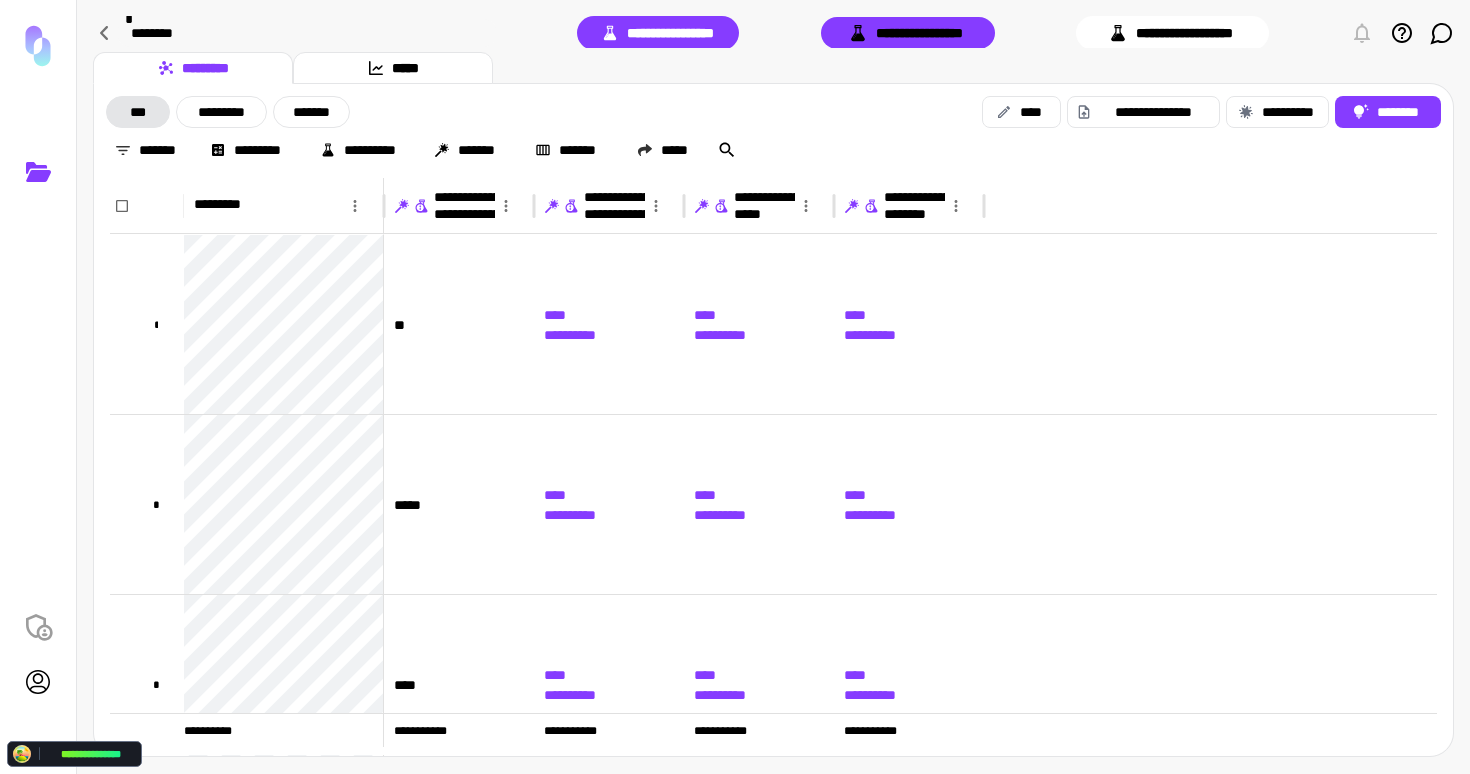 drag, startPoint x: 1368, startPoint y: 117, endPoint x: 1359, endPoint y: 154, distance: 38.078865 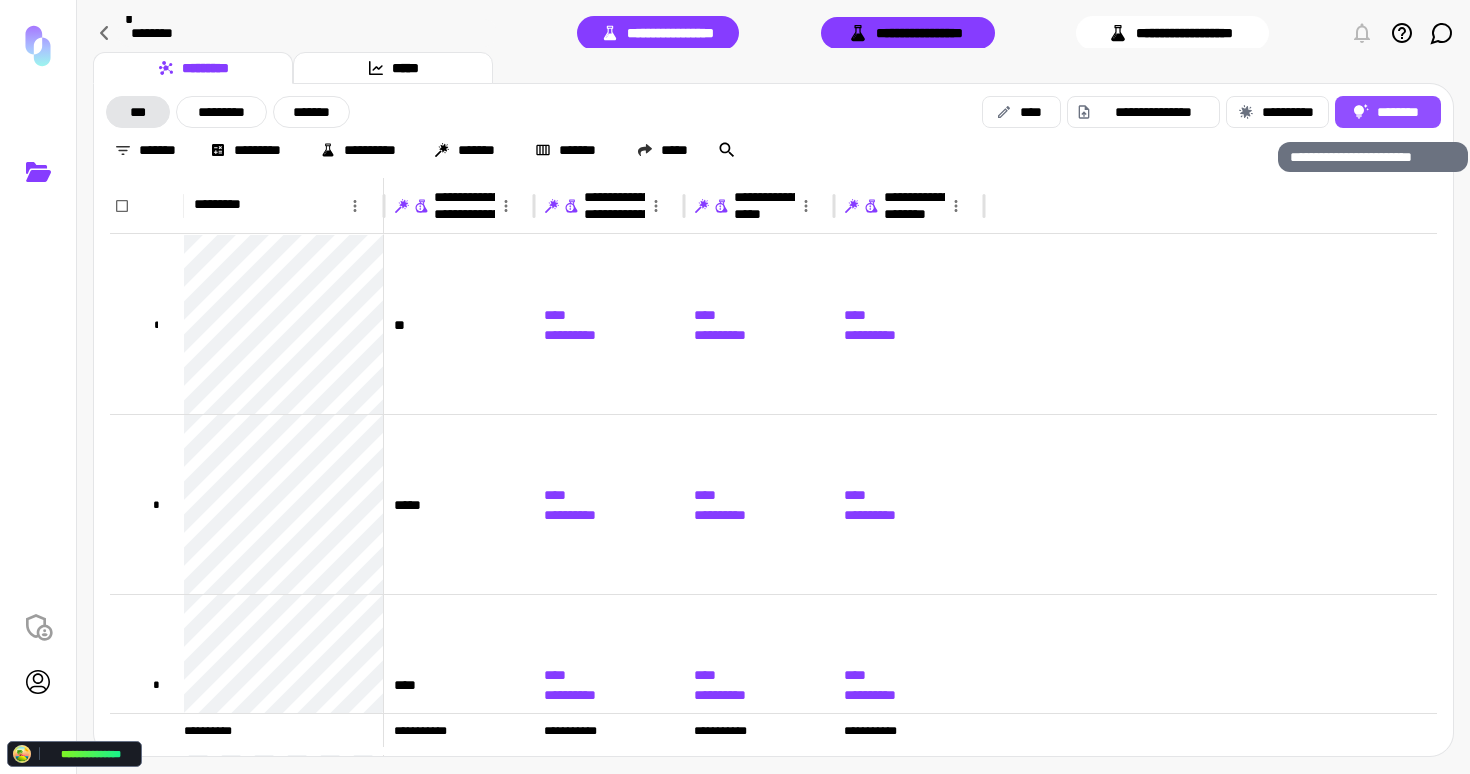 click on "********" at bounding box center [1388, 112] 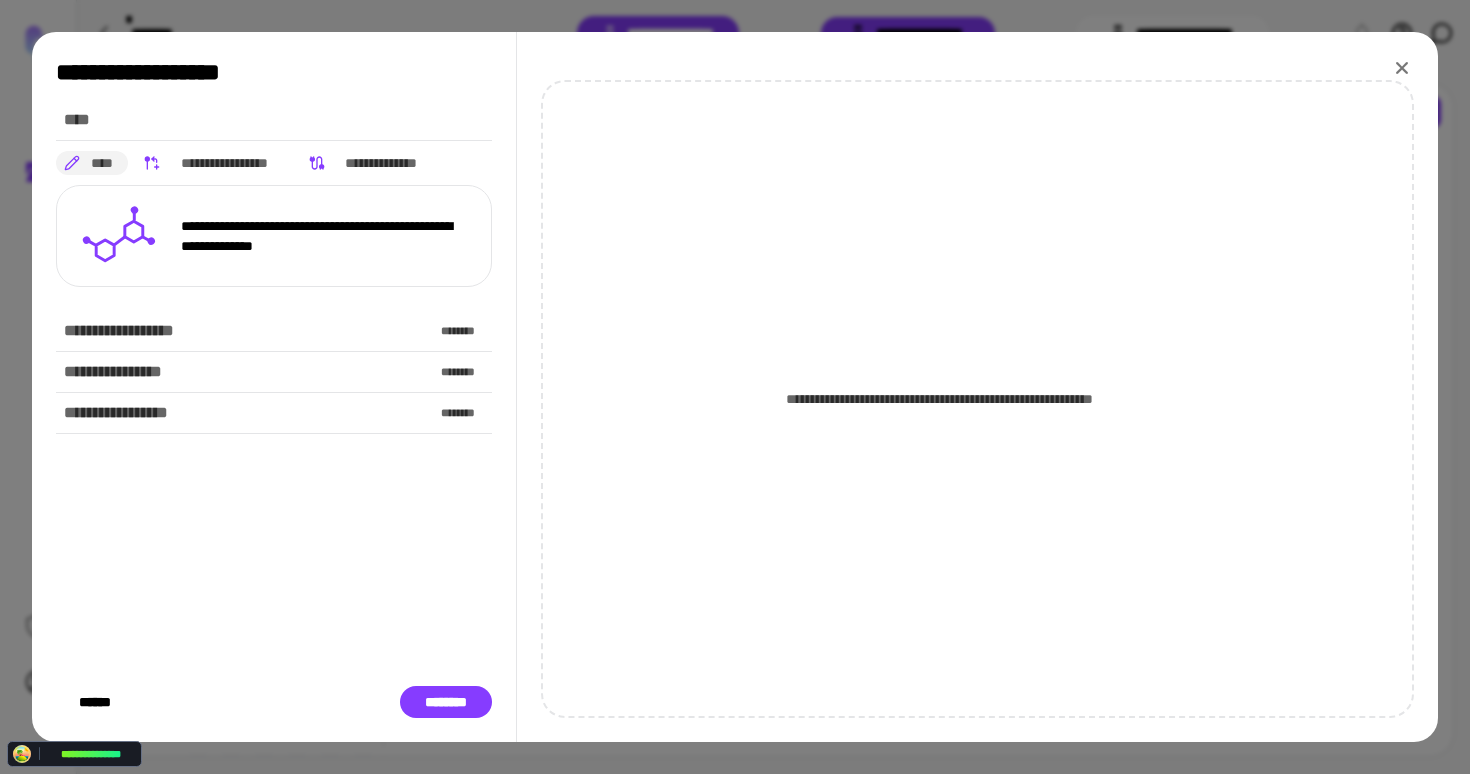 drag, startPoint x: 1412, startPoint y: 72, endPoint x: 1335, endPoint y: 69, distance: 77.05842 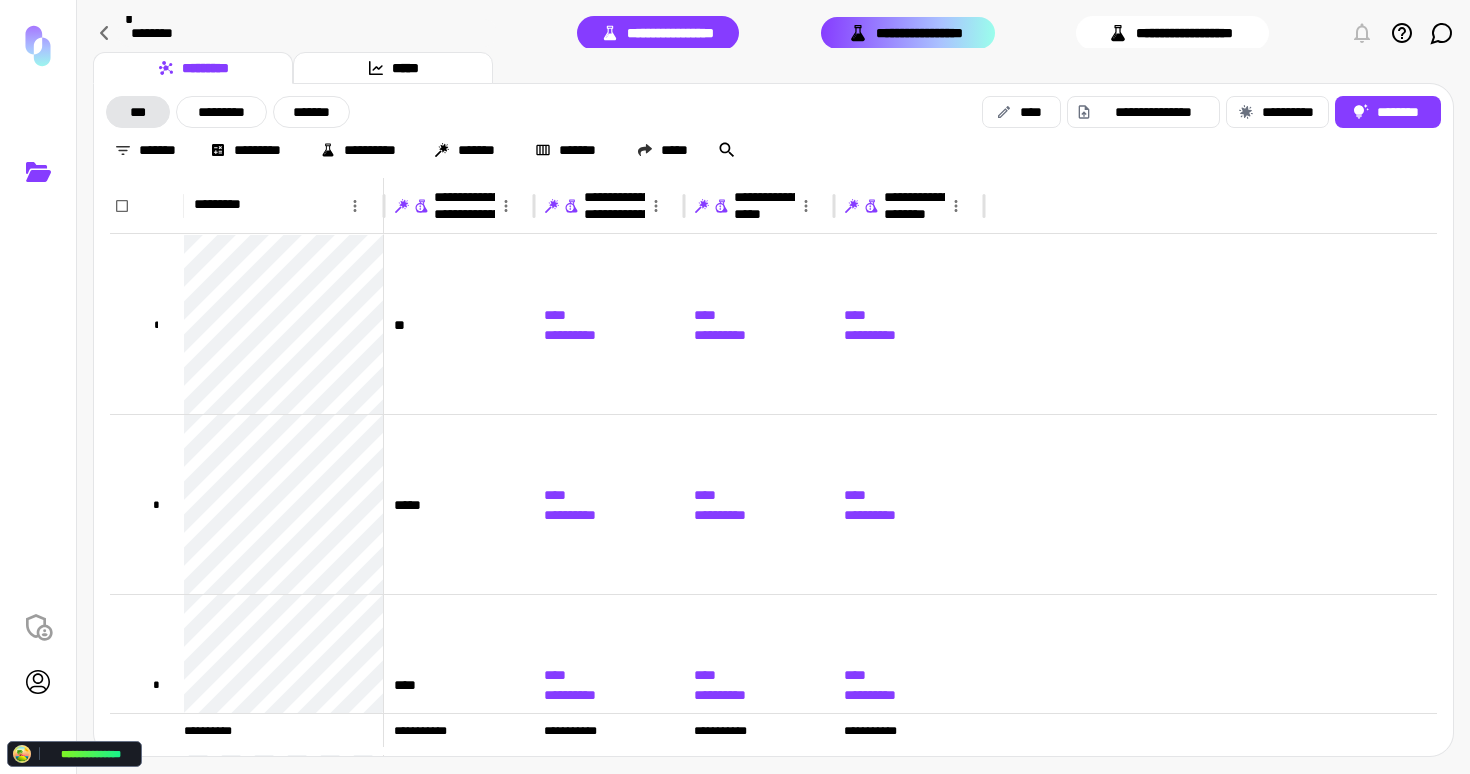 drag, startPoint x: 922, startPoint y: 36, endPoint x: 926, endPoint y: 111, distance: 75.10659 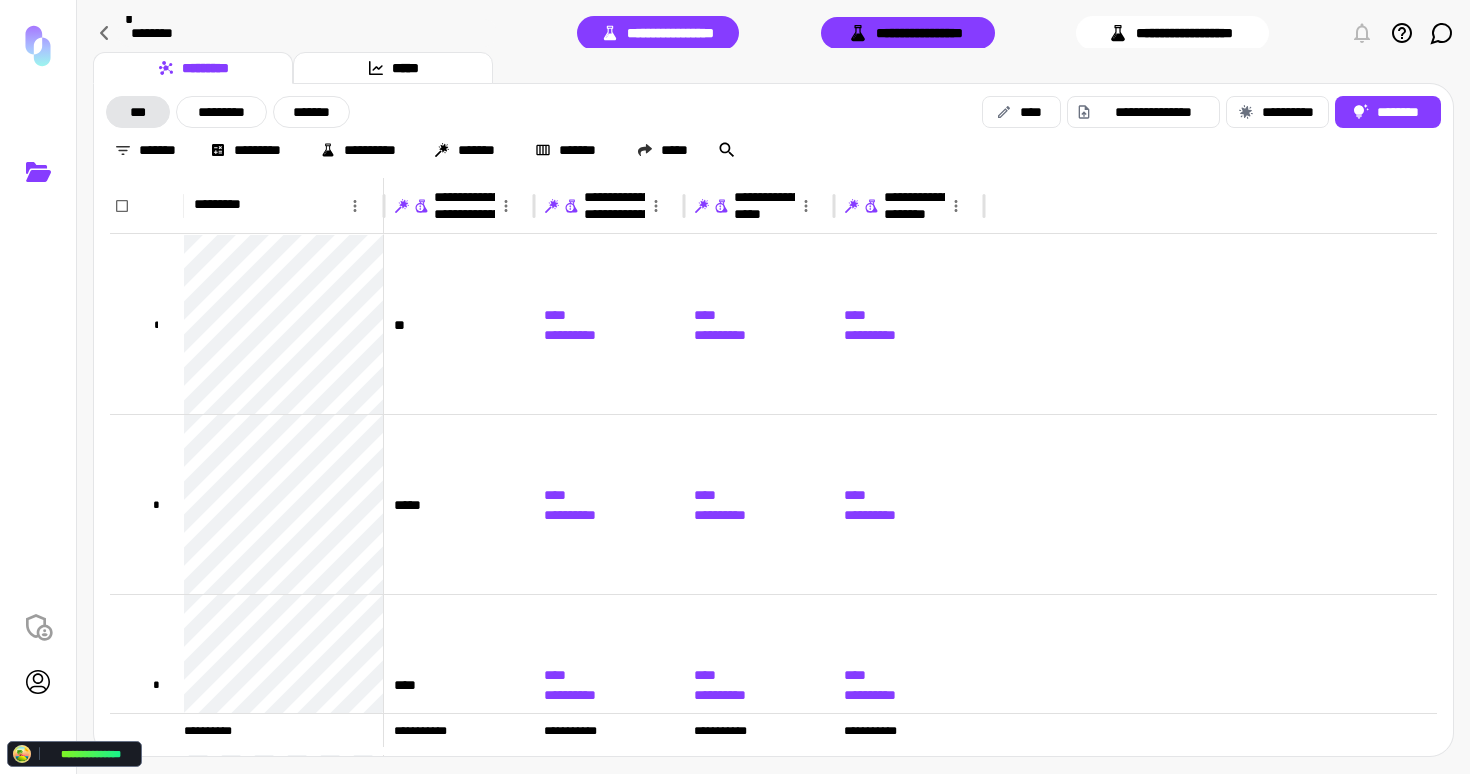 drag, startPoint x: 907, startPoint y: 75, endPoint x: 921, endPoint y: 74, distance: 14.035668 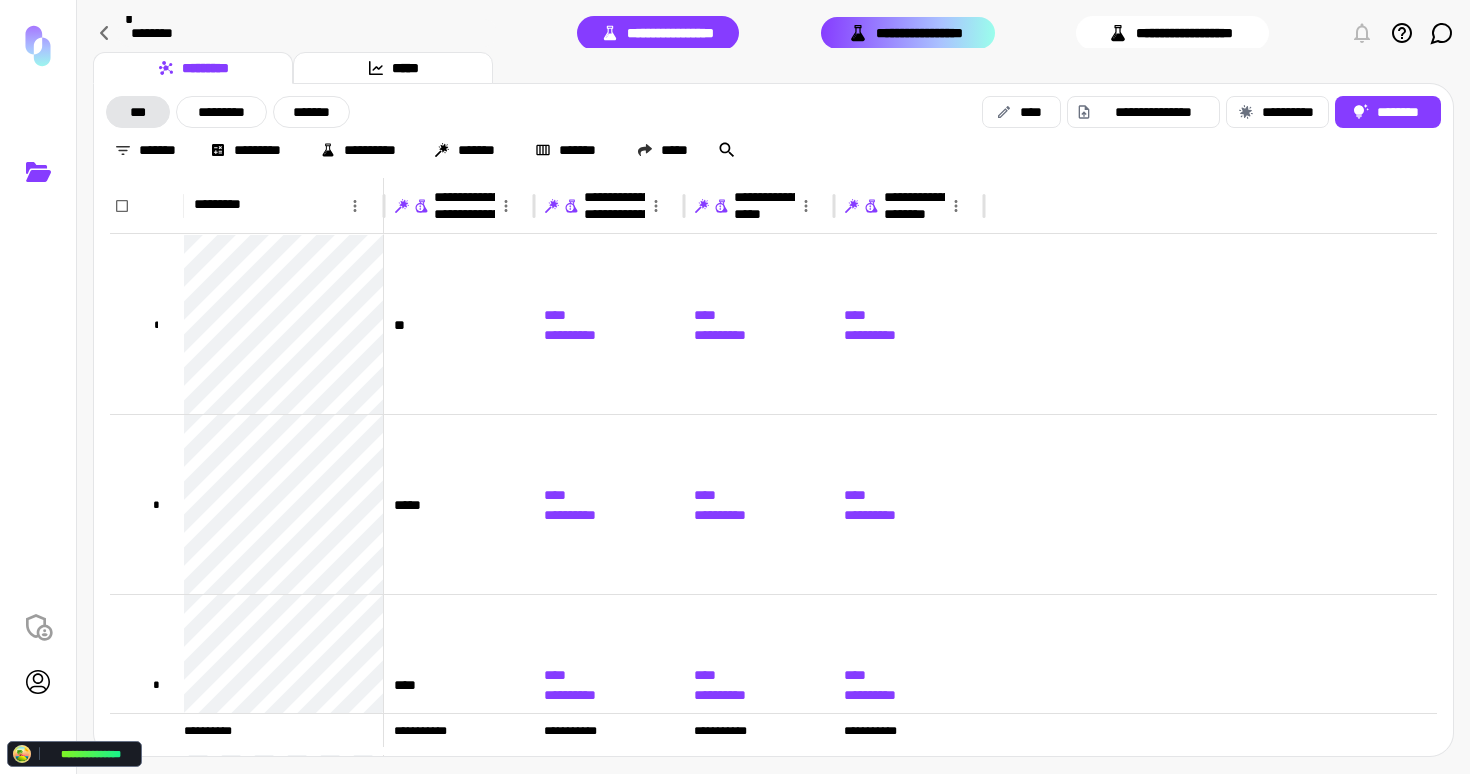 click on "**********" at bounding box center [908, 33] 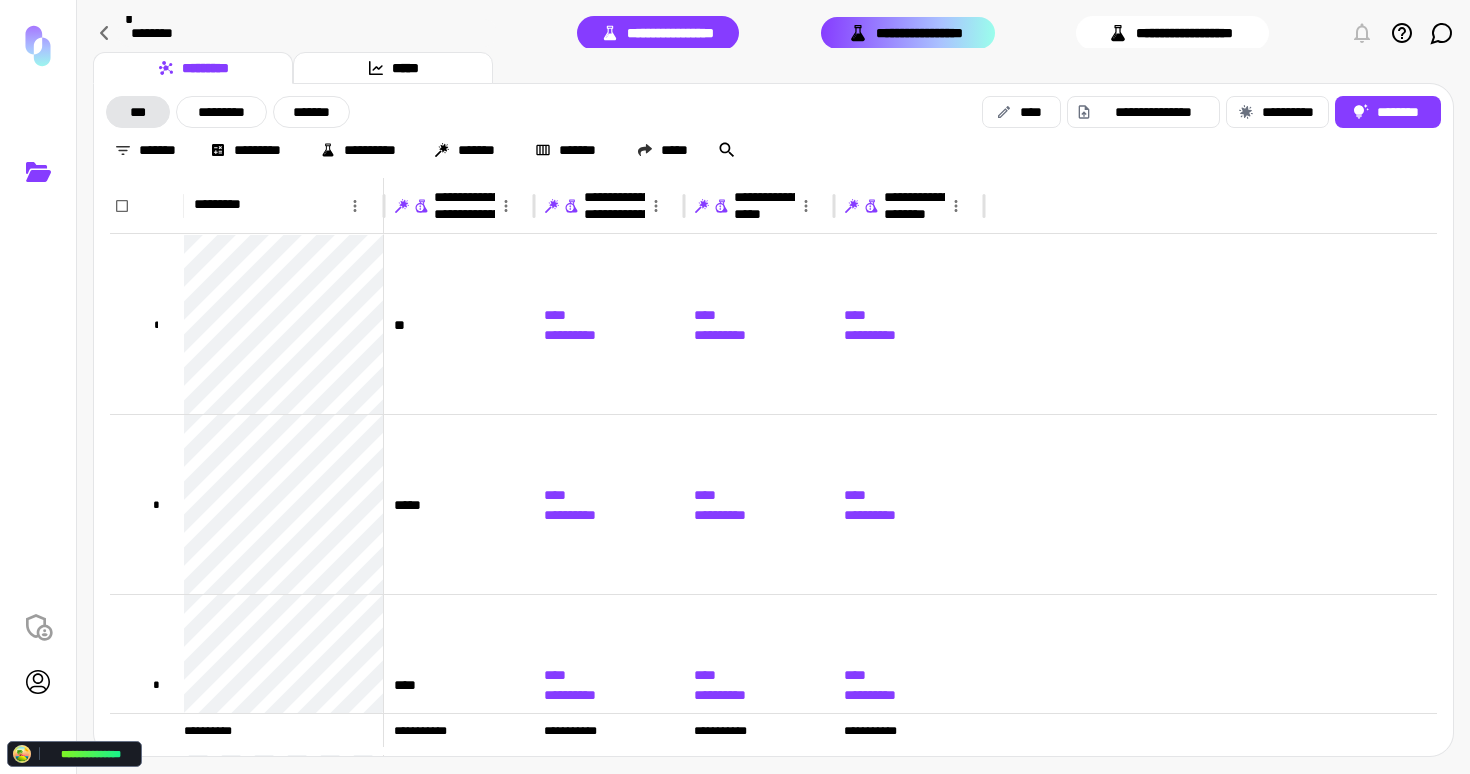 drag, startPoint x: 969, startPoint y: 35, endPoint x: 983, endPoint y: 40, distance: 14.866069 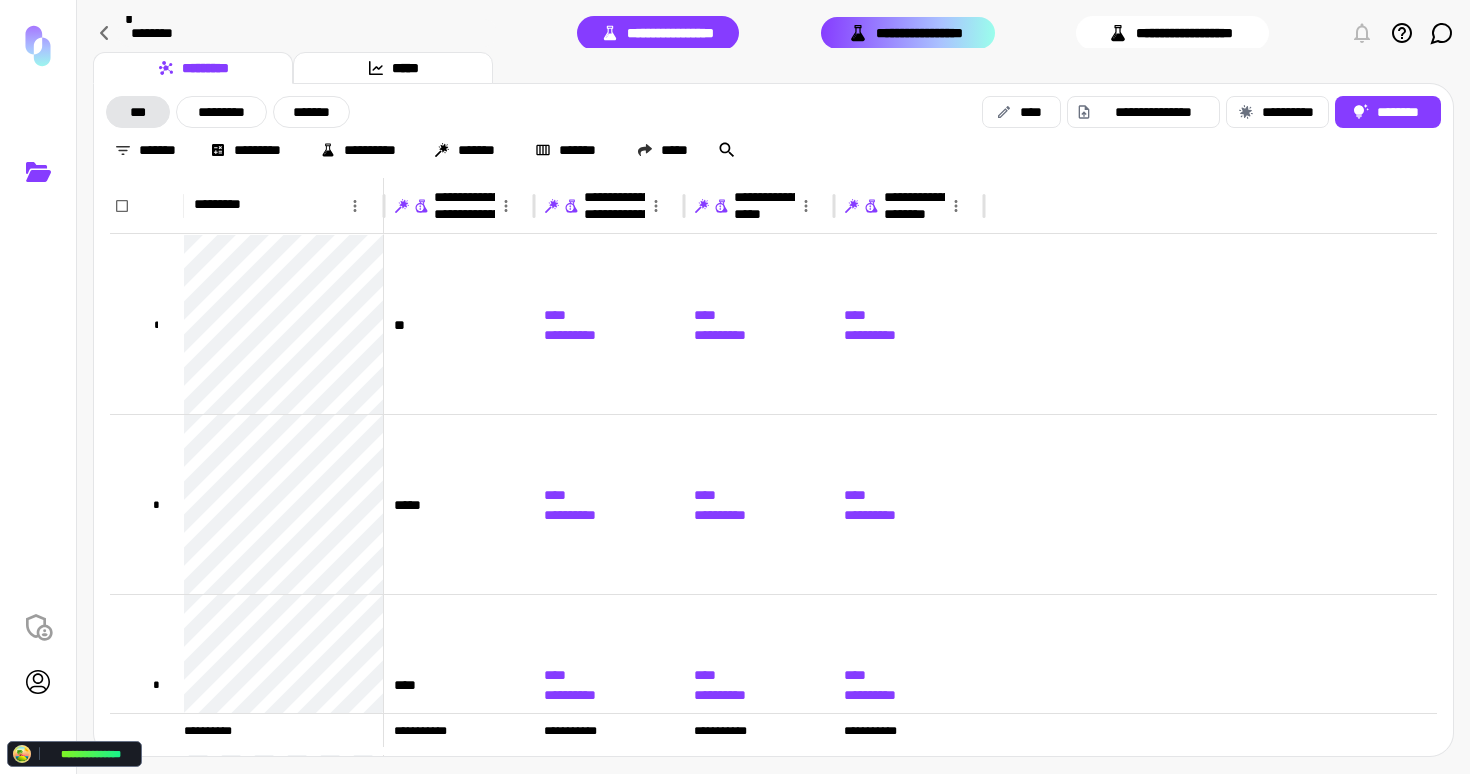 click on "**********" at bounding box center (908, 33) 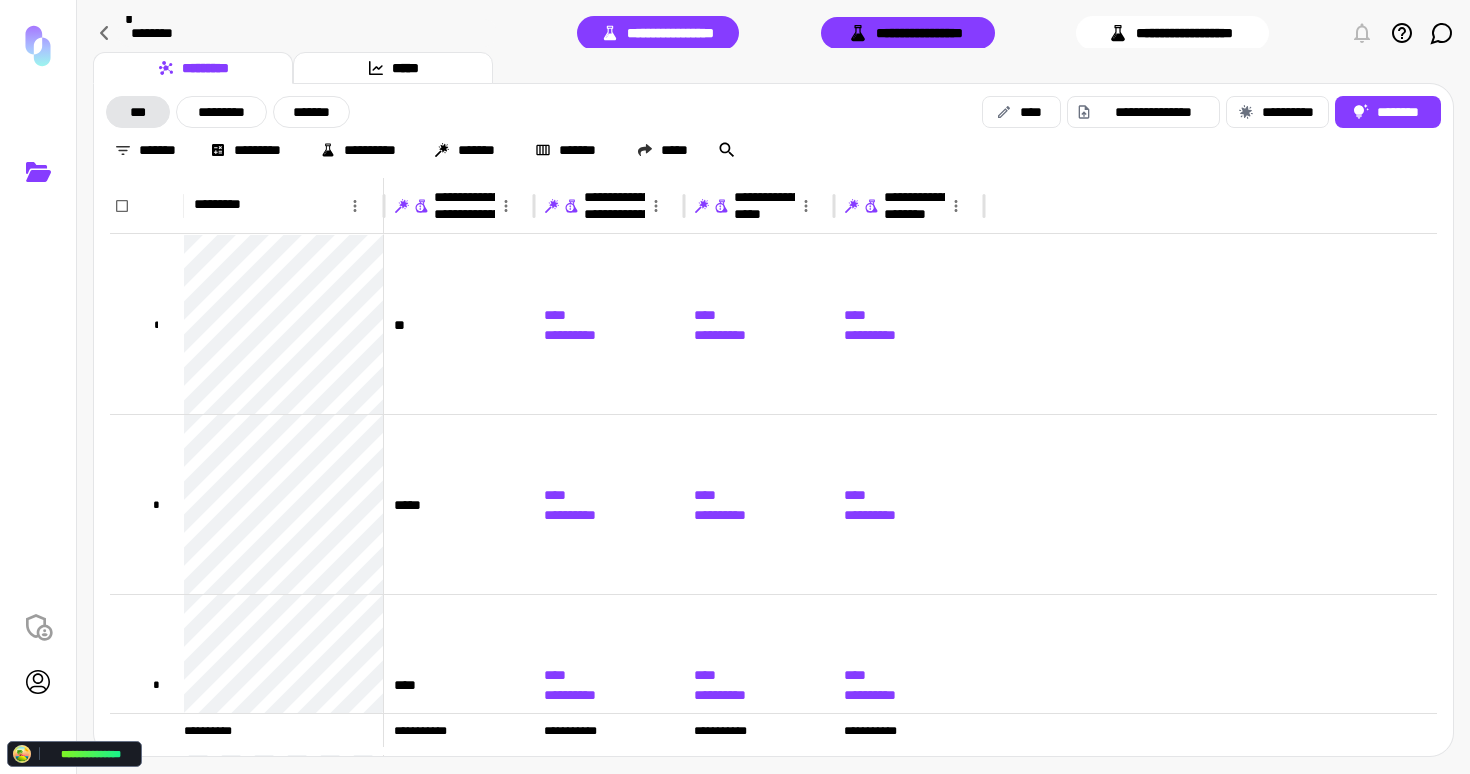 click on "********* *****" at bounding box center [773, 68] 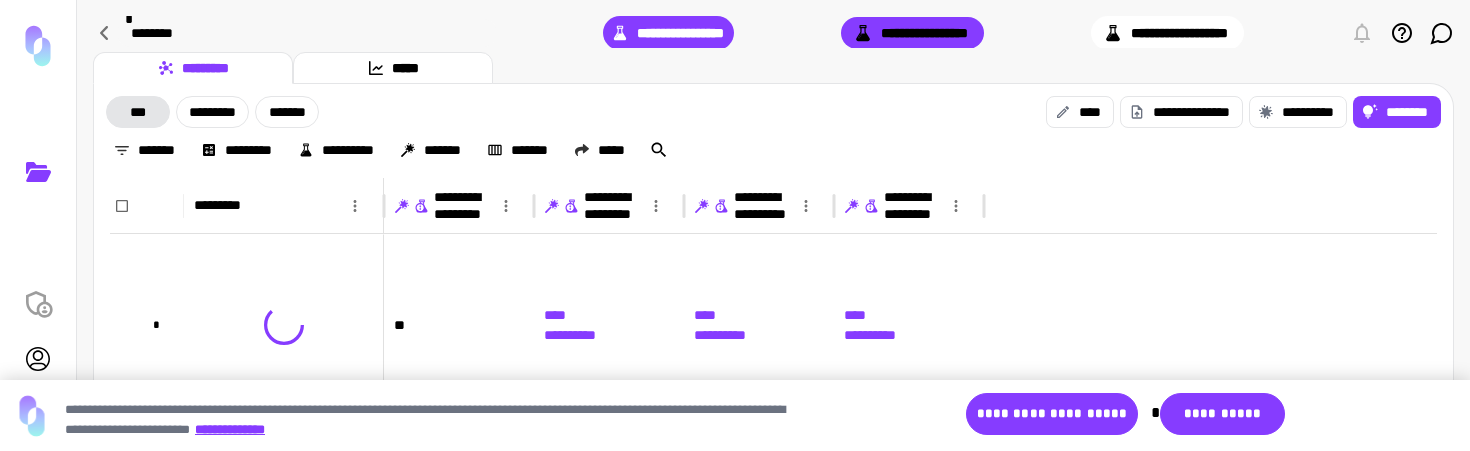 scroll, scrollTop: 0, scrollLeft: 0, axis: both 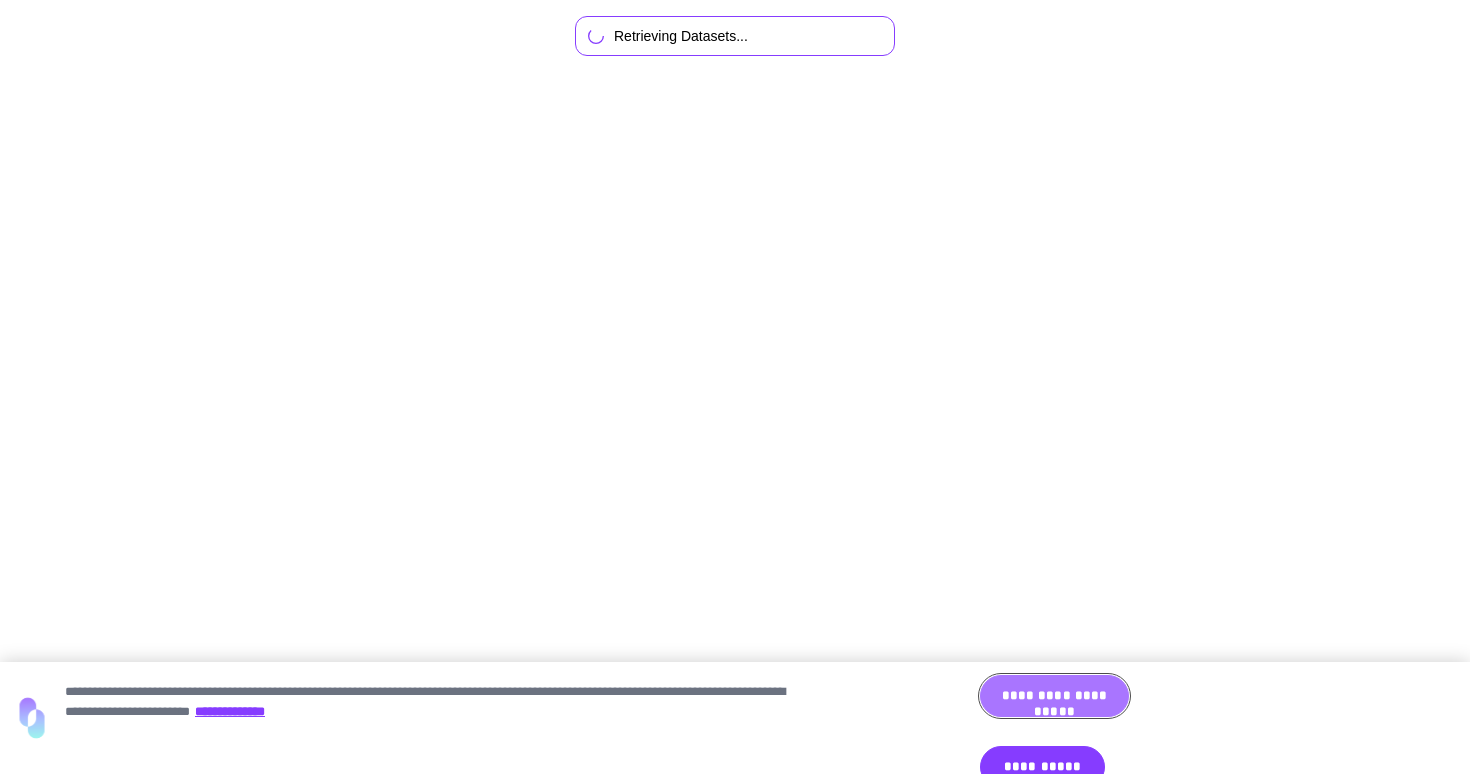 click on "**********" at bounding box center [1054, 696] 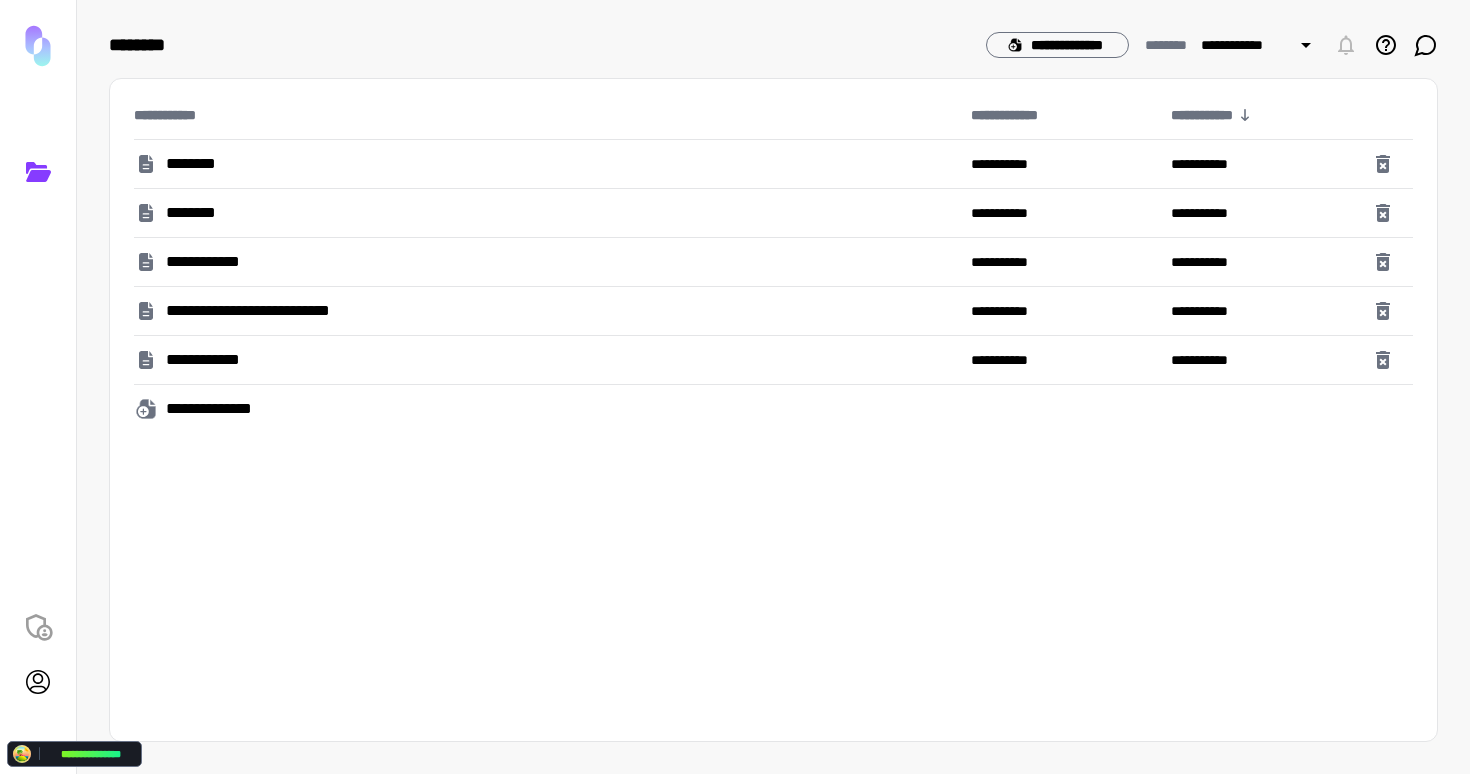 click on "********" at bounding box center [192, 164] 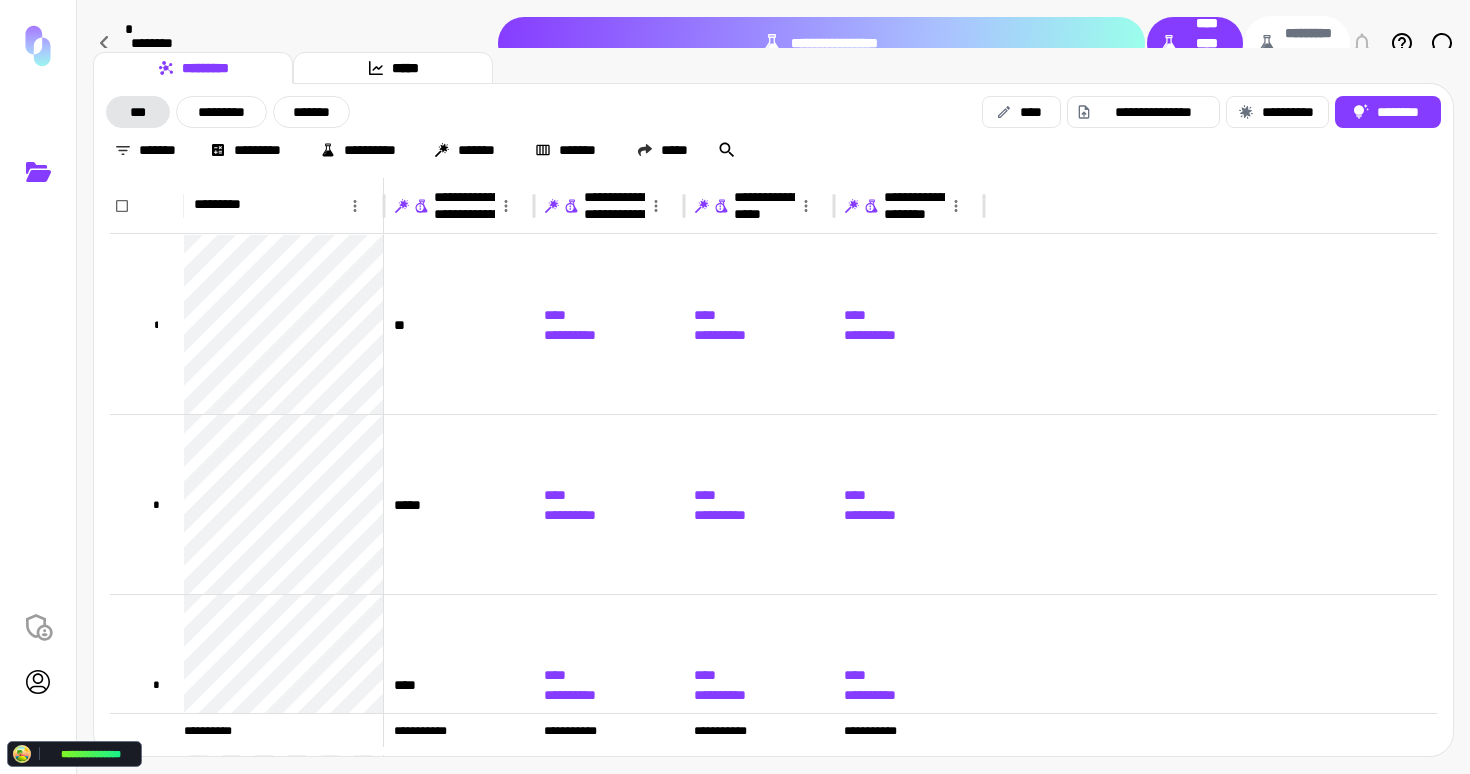 click on "**********" at bounding box center [821, 43] 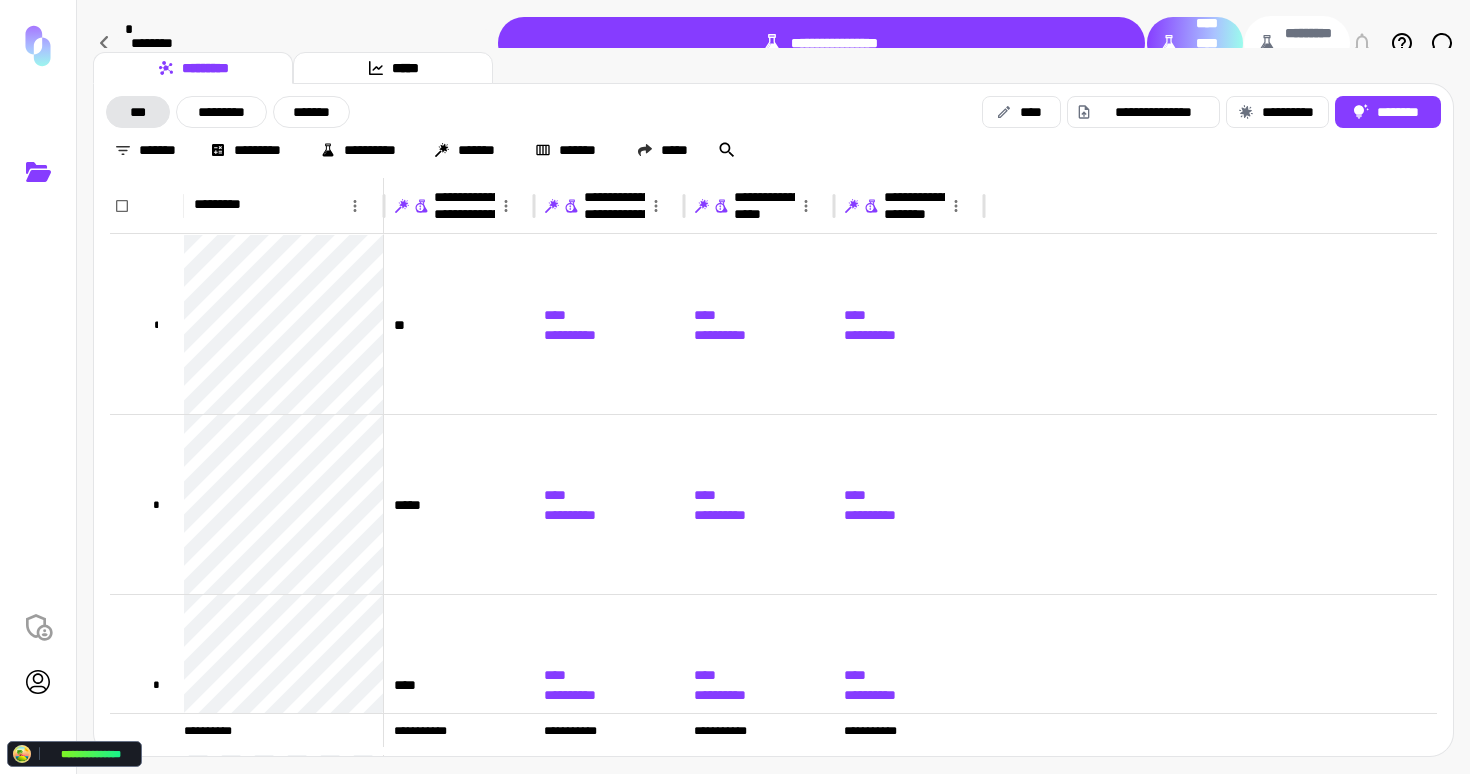 click on "**********" at bounding box center (1195, 43) 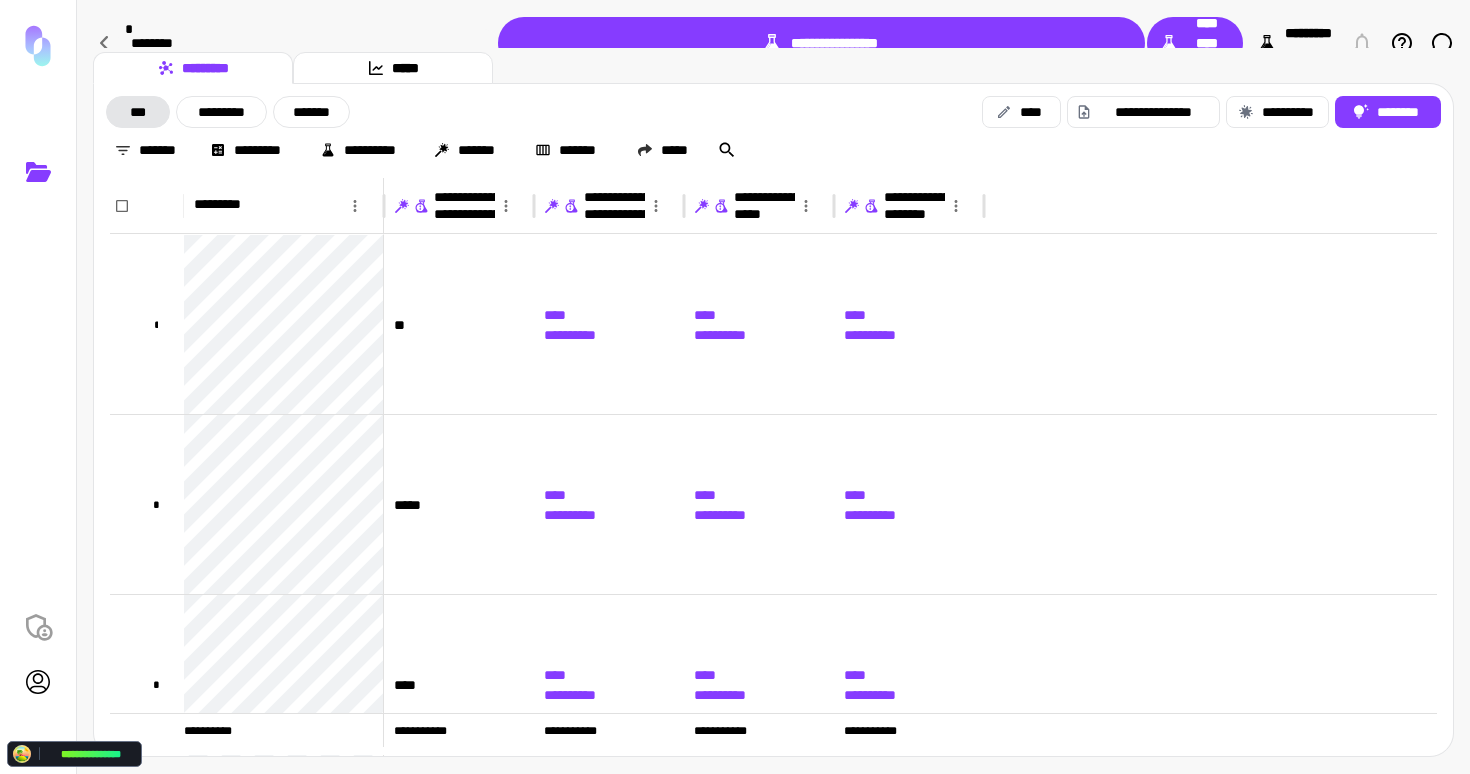 click on "**********" at bounding box center (1297, 43) 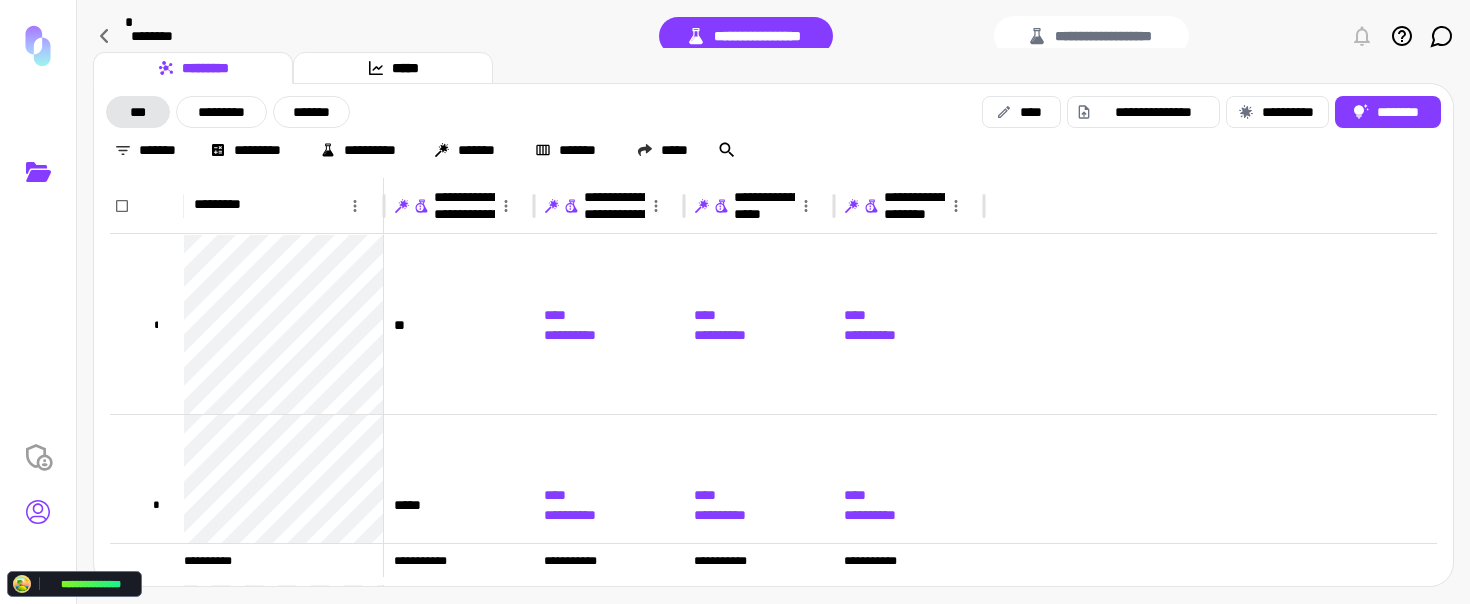 click 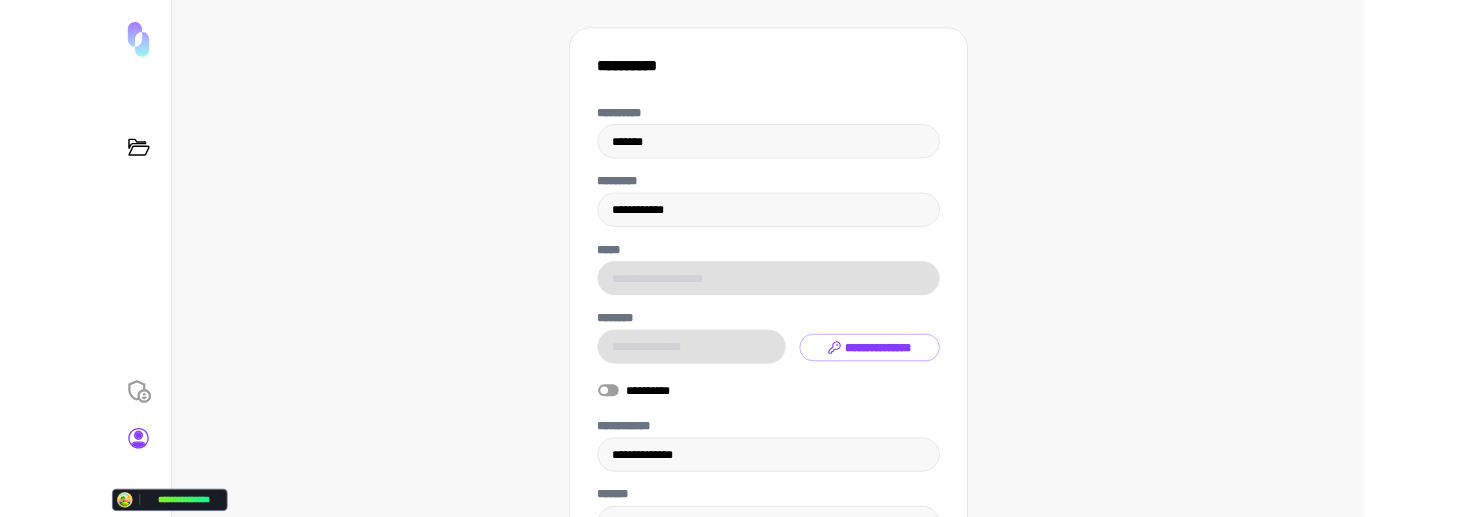 scroll, scrollTop: 237, scrollLeft: 0, axis: vertical 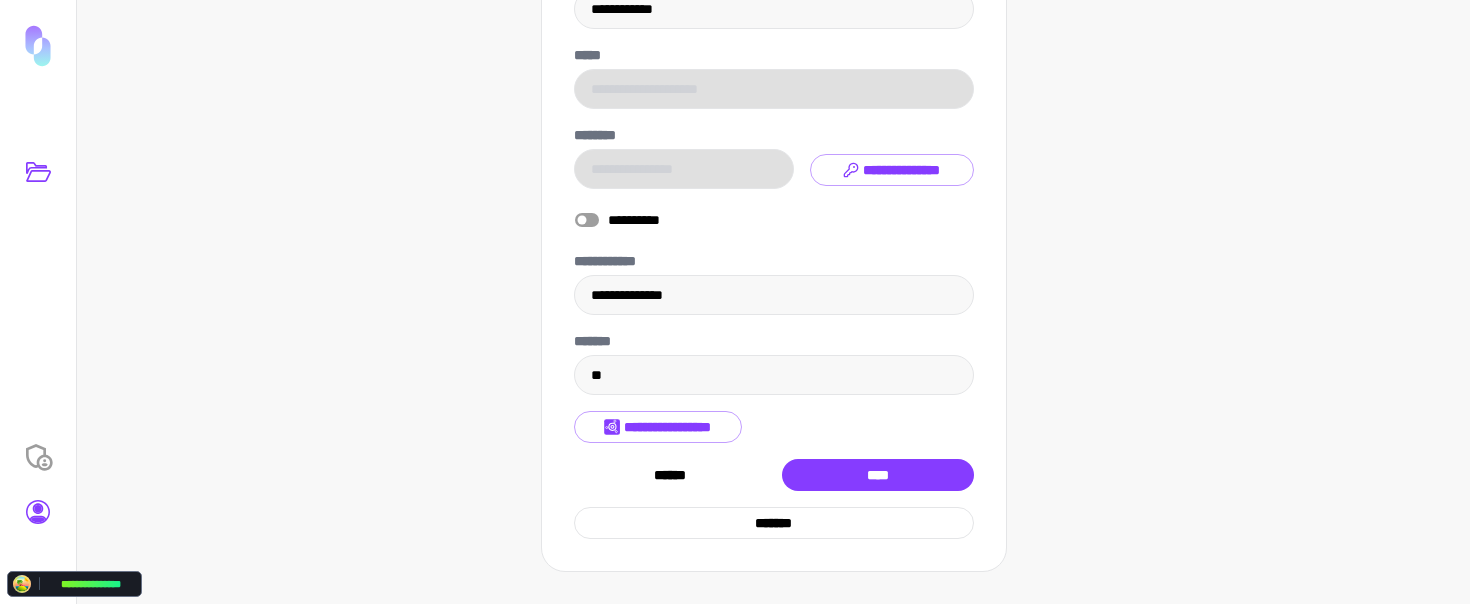click 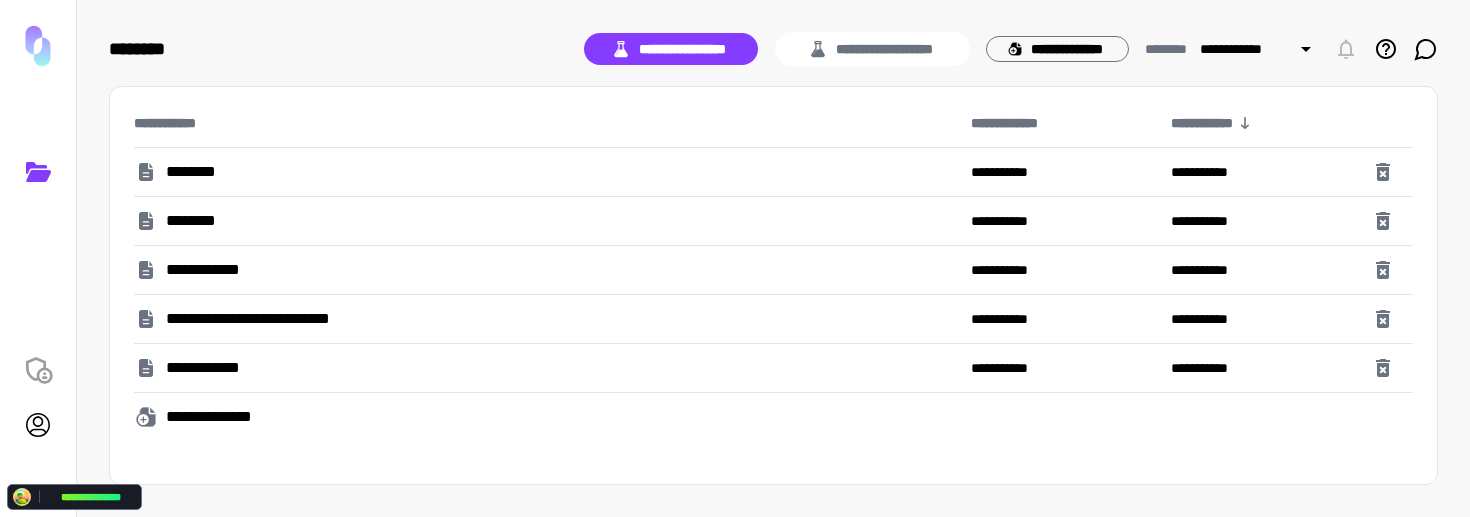 click on "********" at bounding box center (192, 172) 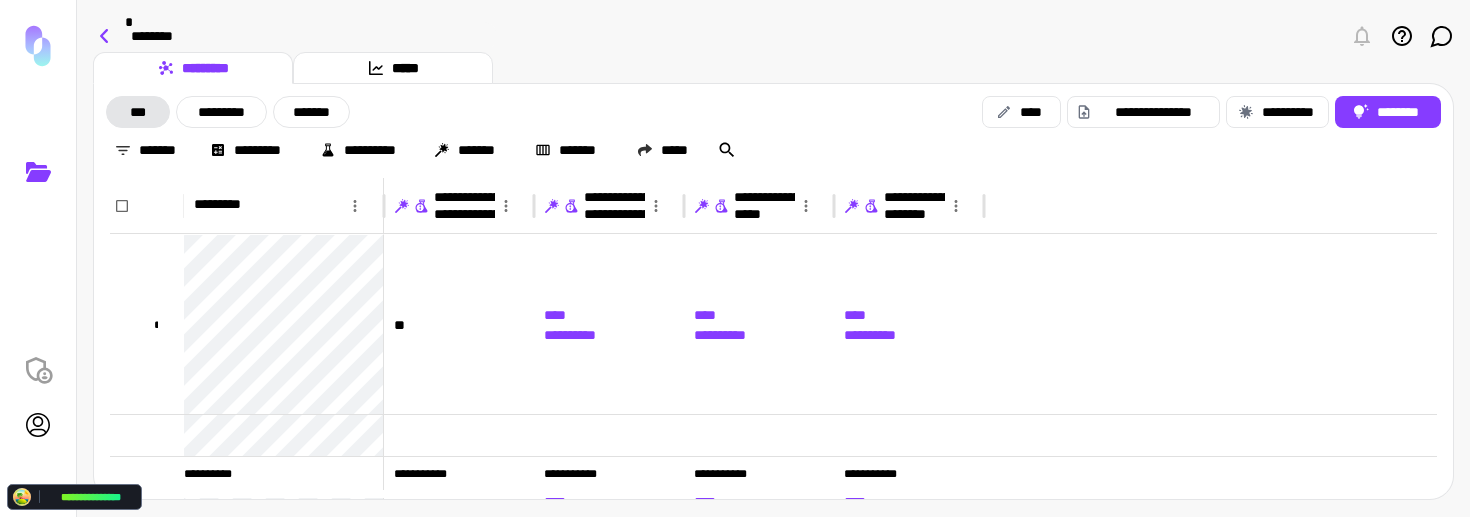 click 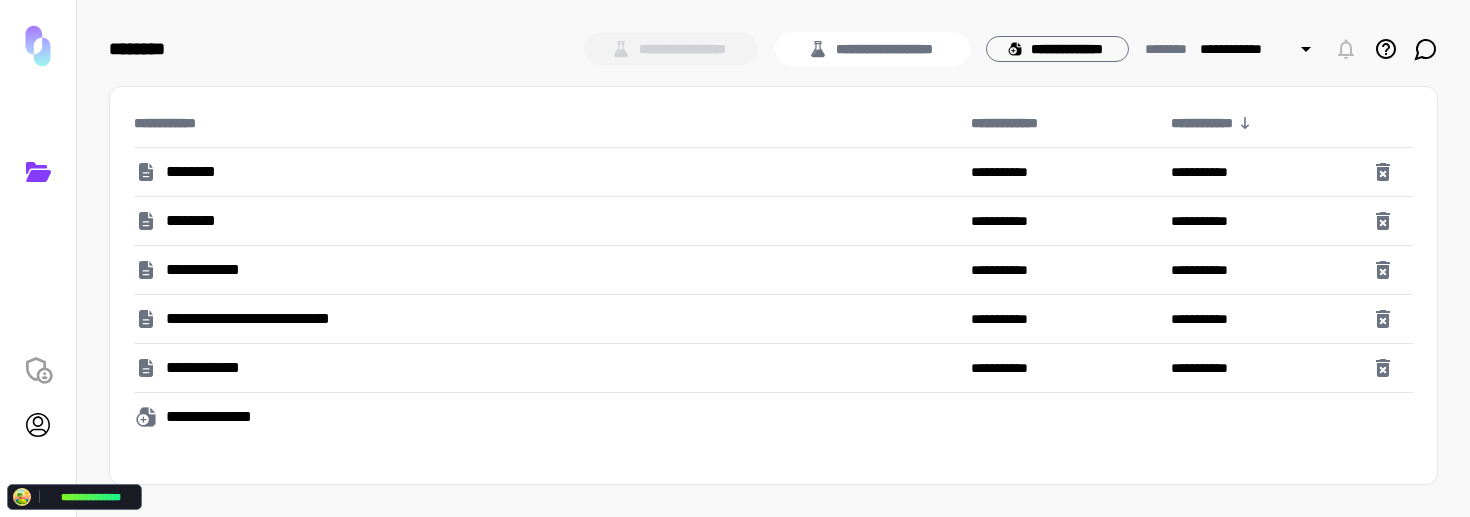 click on "**********" at bounding box center (773, 57) 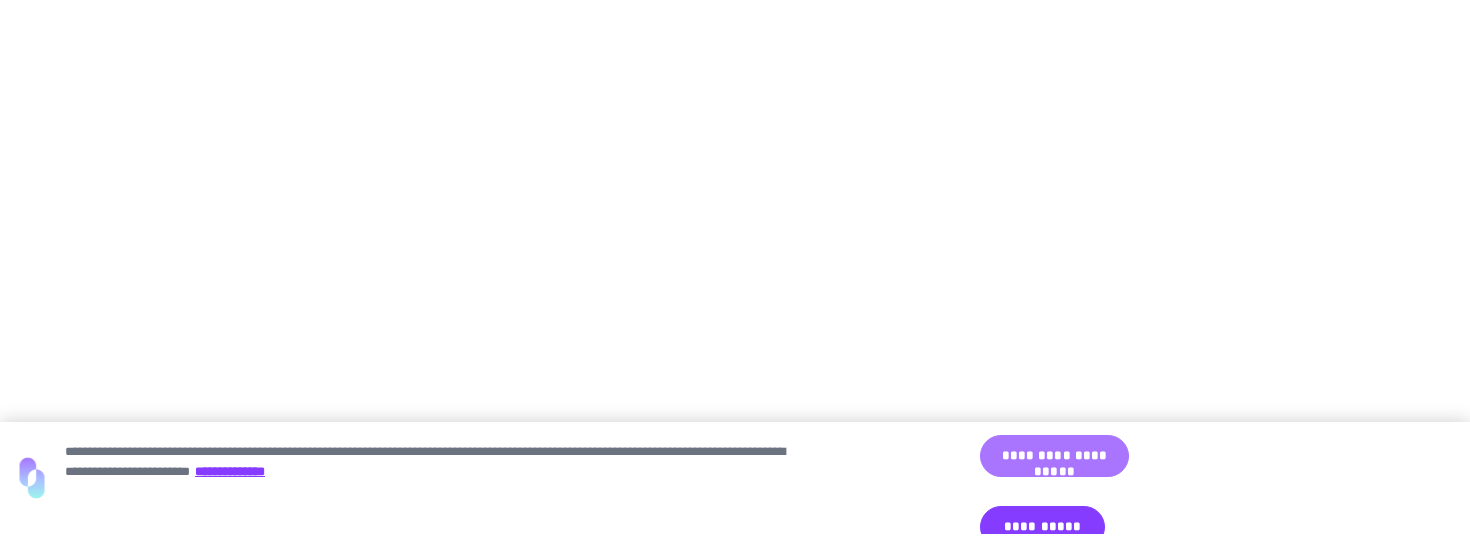 scroll, scrollTop: 0, scrollLeft: 0, axis: both 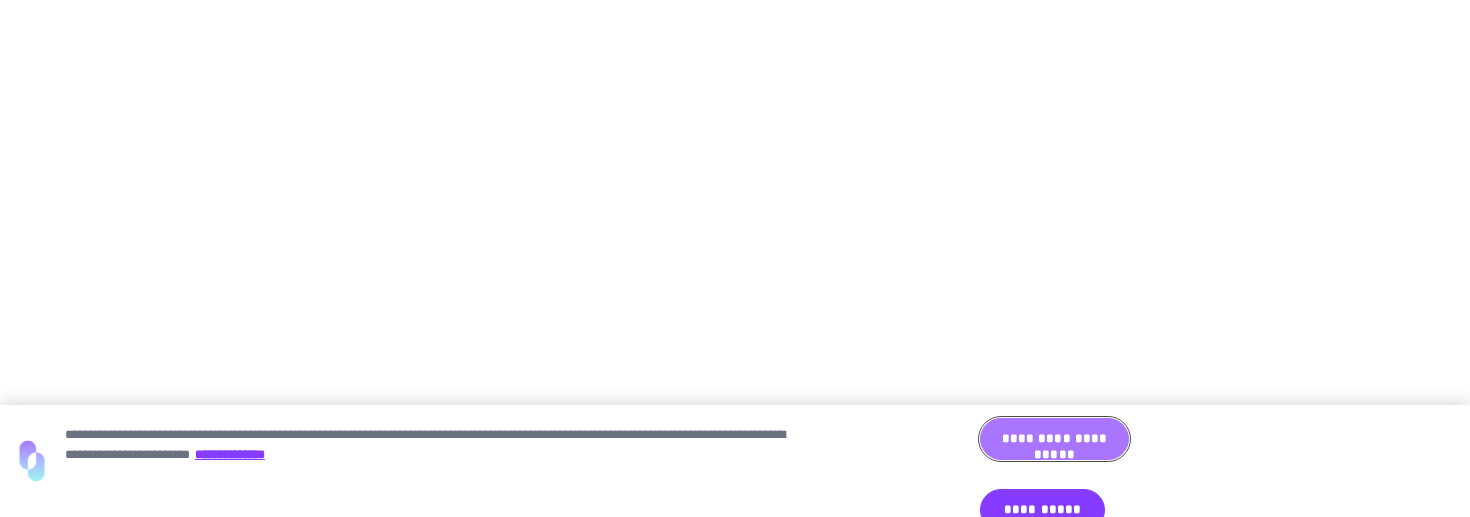 click on "**********" at bounding box center (1054, 439) 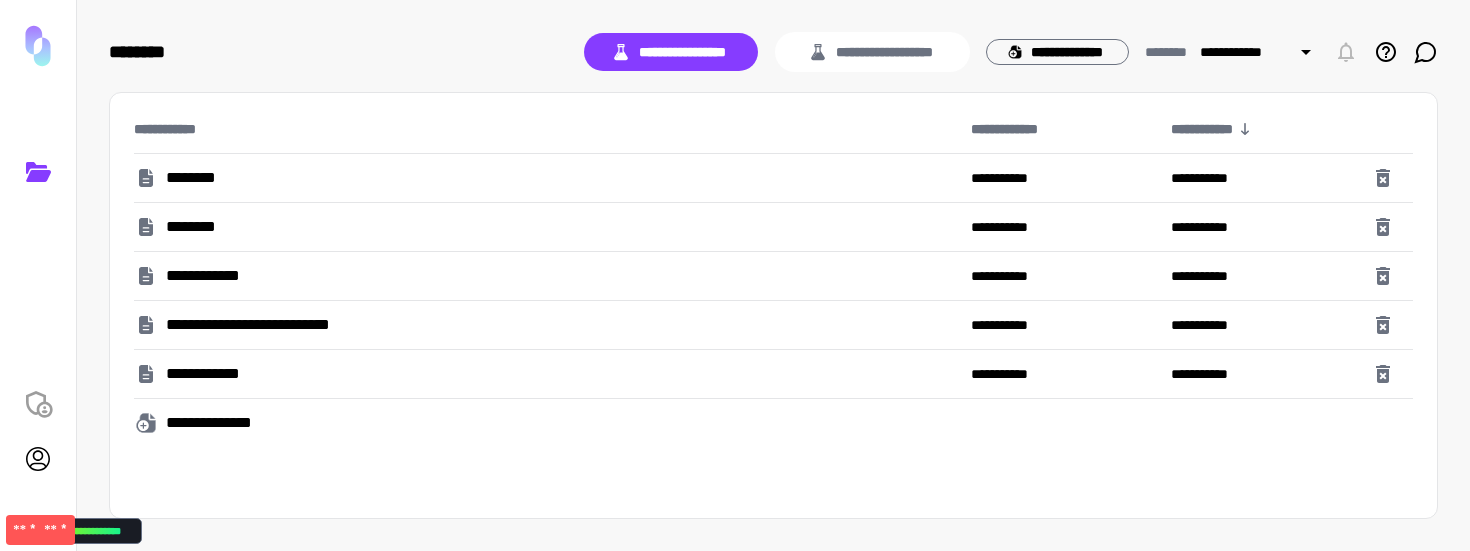 click on "** *" 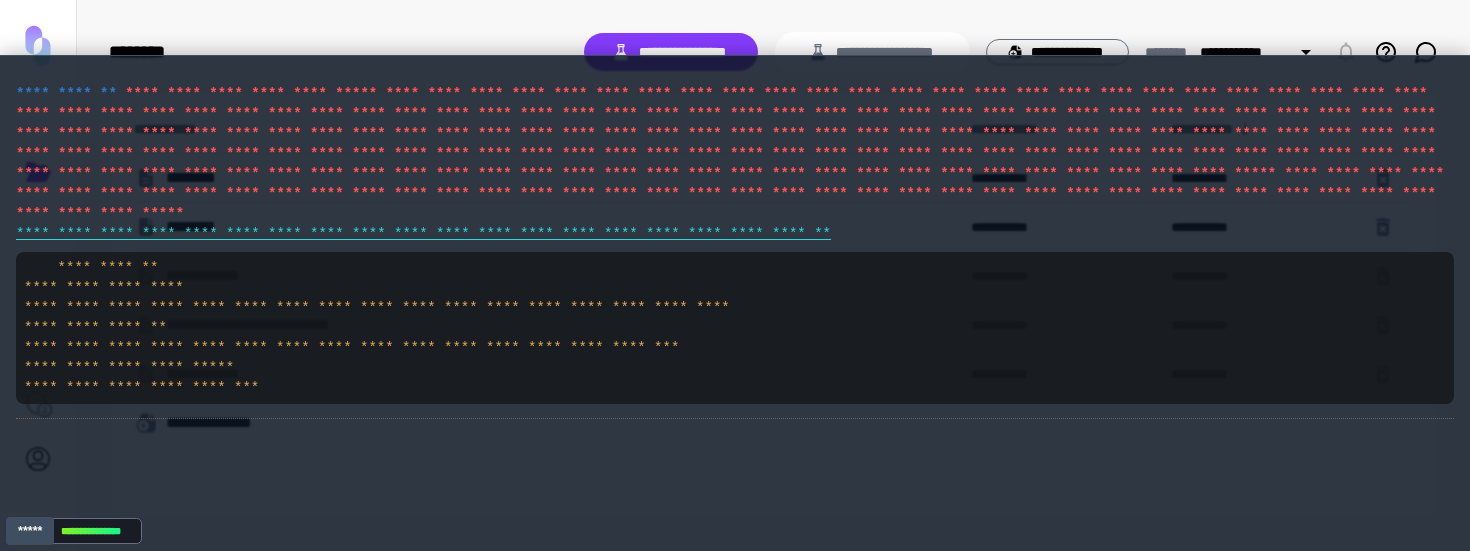 click on "*****" at bounding box center (30, 531) 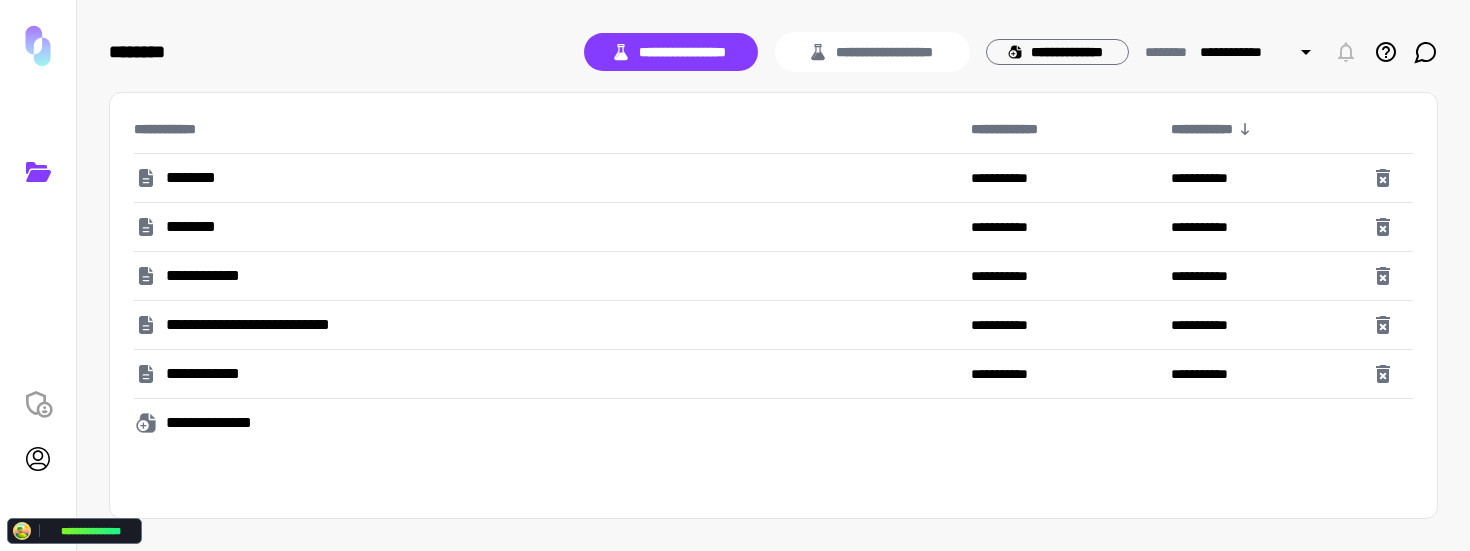 click on "**********" at bounding box center (773, 305) 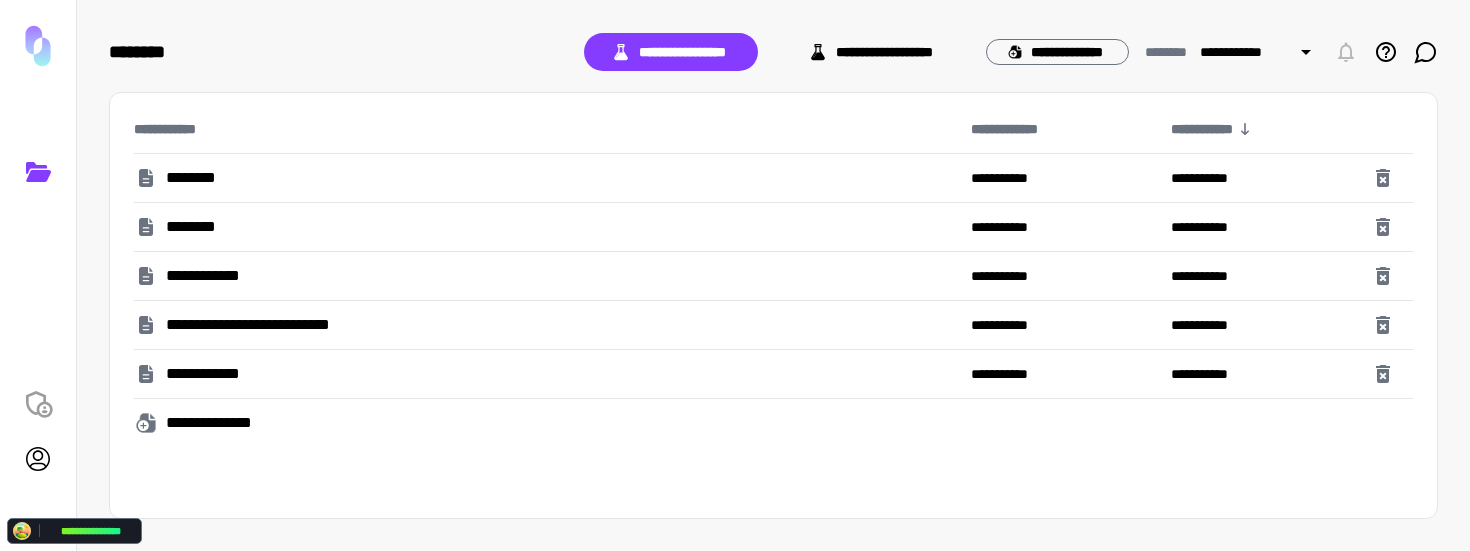 click on "**********" at bounding box center (872, 52) 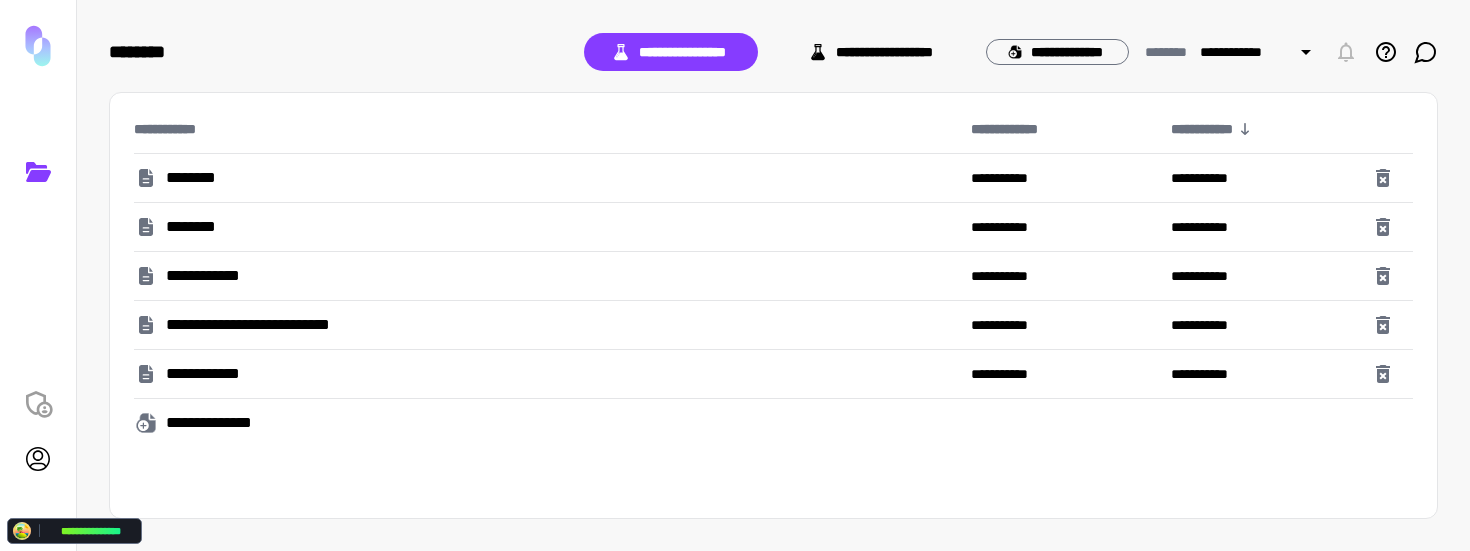 click on "**********" at bounding box center [872, 52] 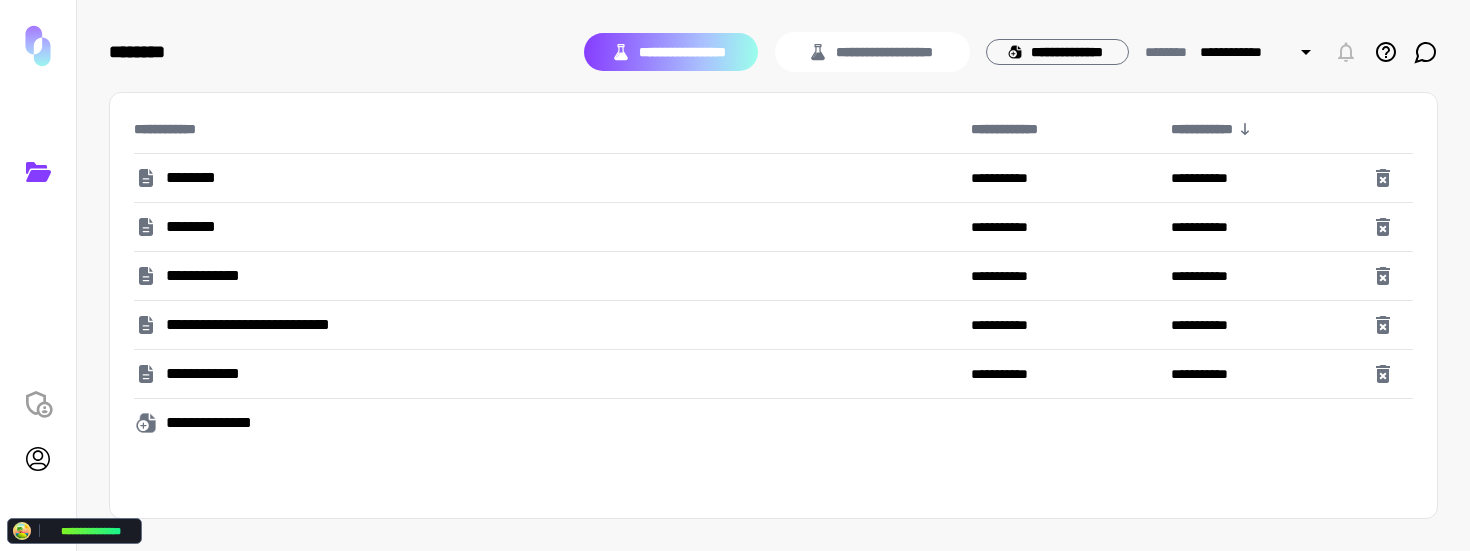 click on "**********" at bounding box center (671, 52) 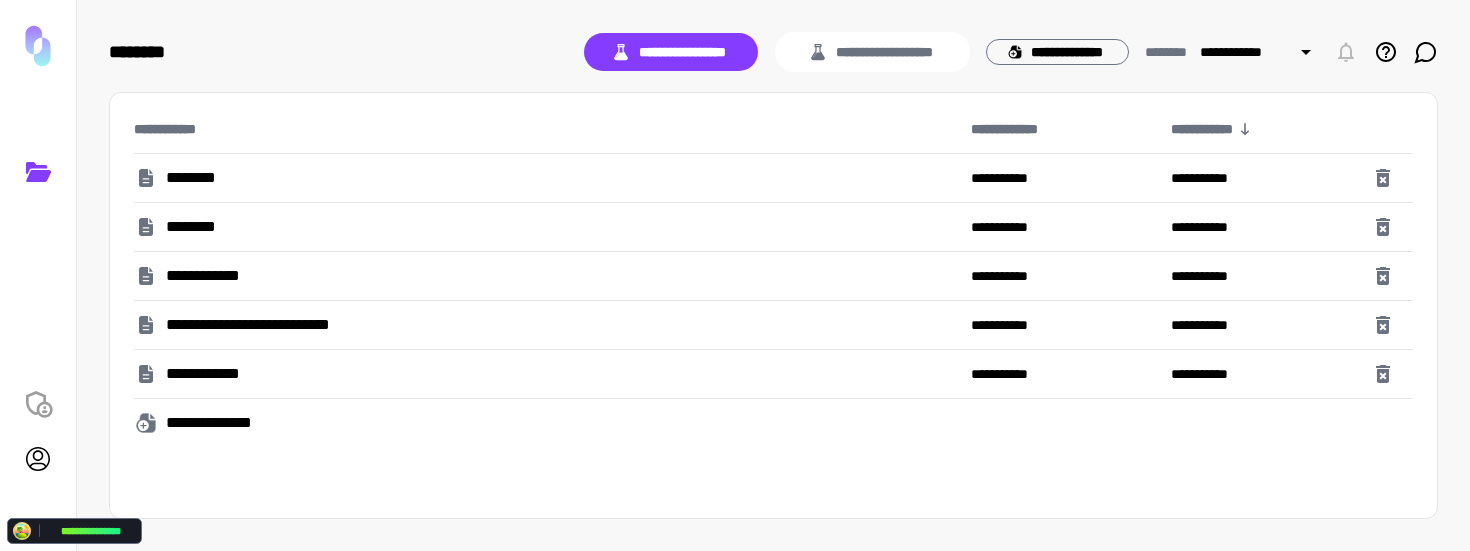 click on "**********" at bounding box center (773, 60) 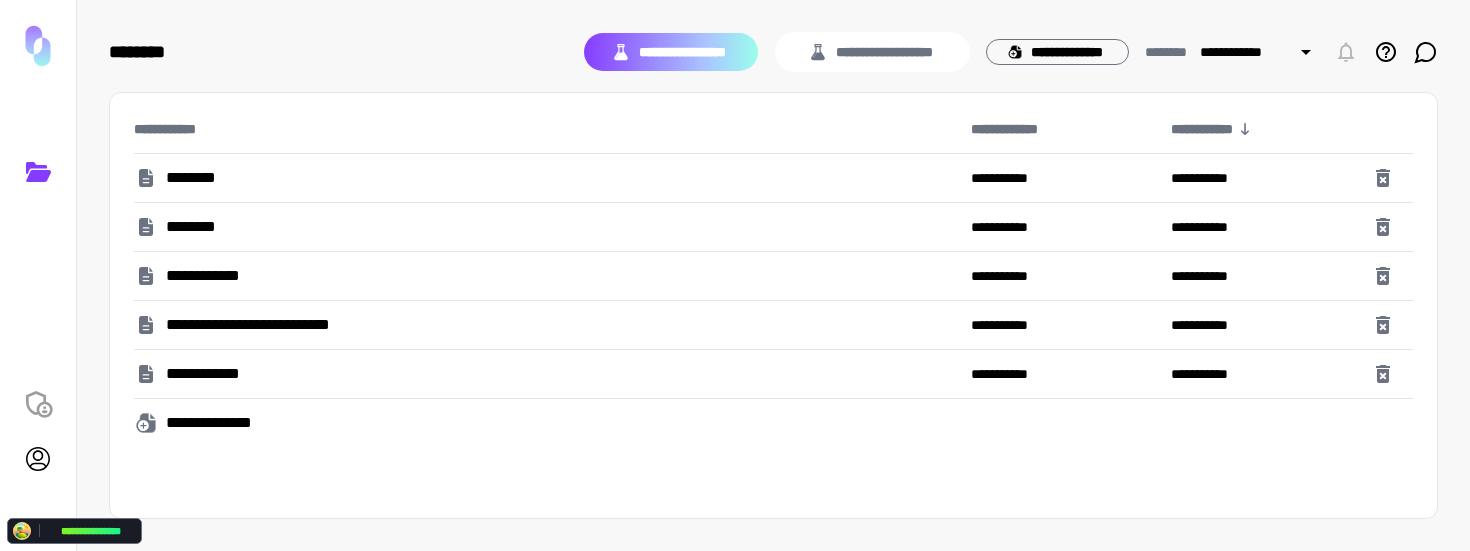 click on "**********" at bounding box center [671, 52] 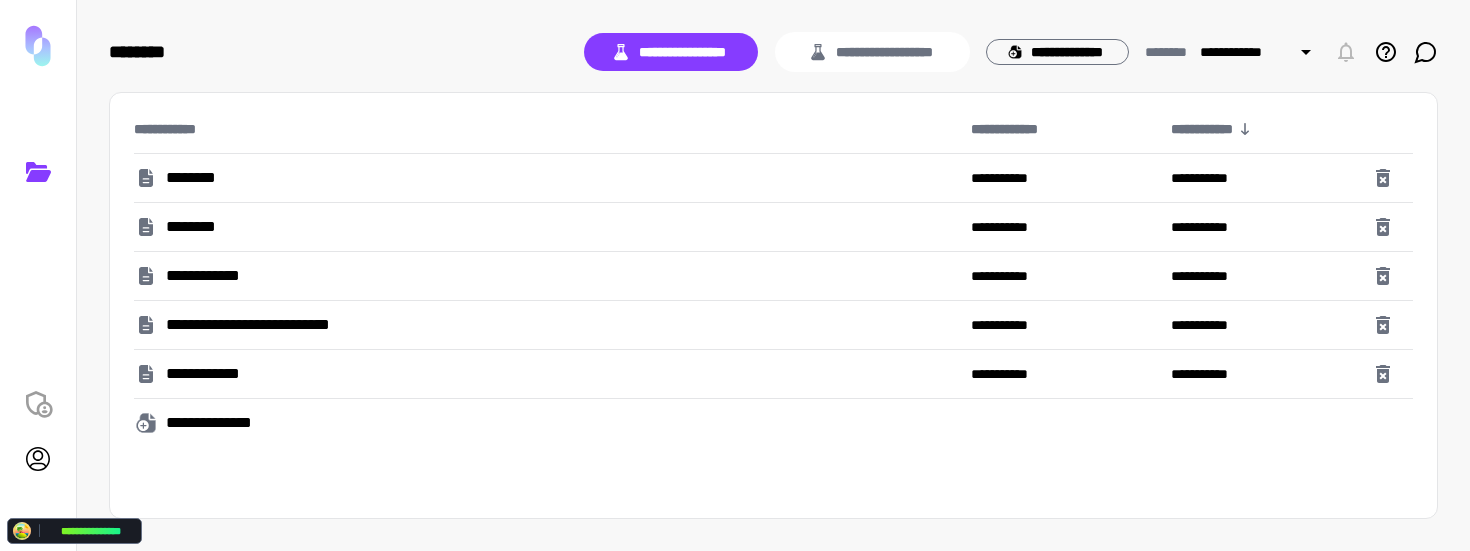 click on "**********" at bounding box center [773, 305] 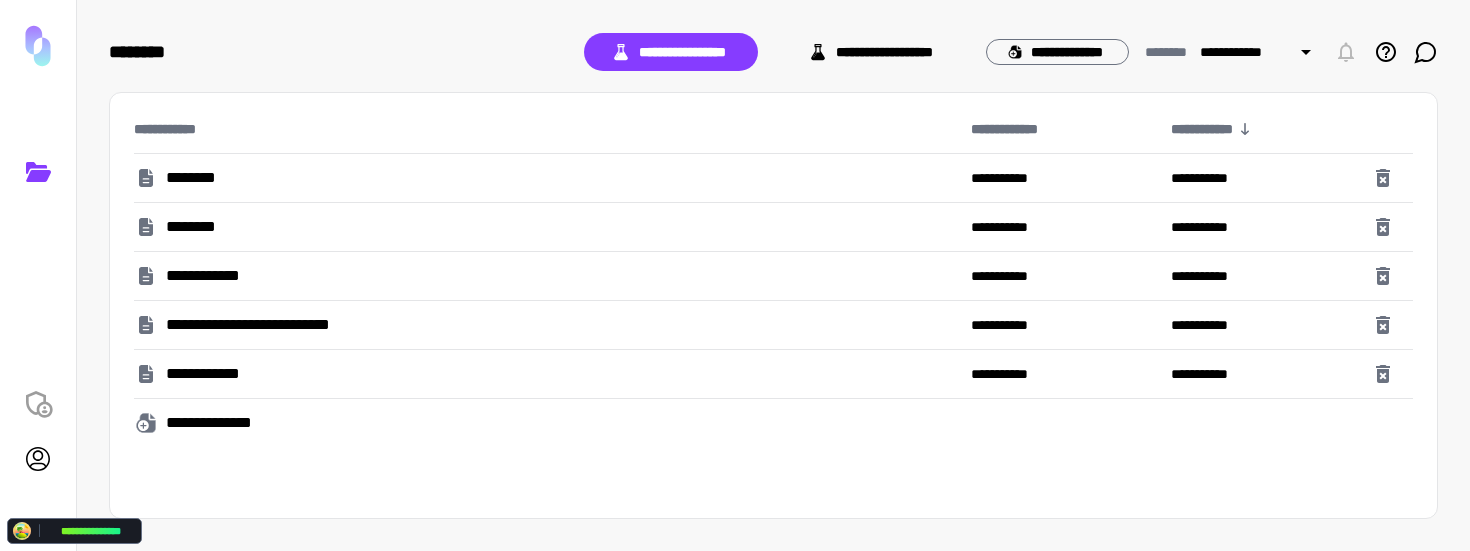 click on "**********" at bounding box center [872, 52] 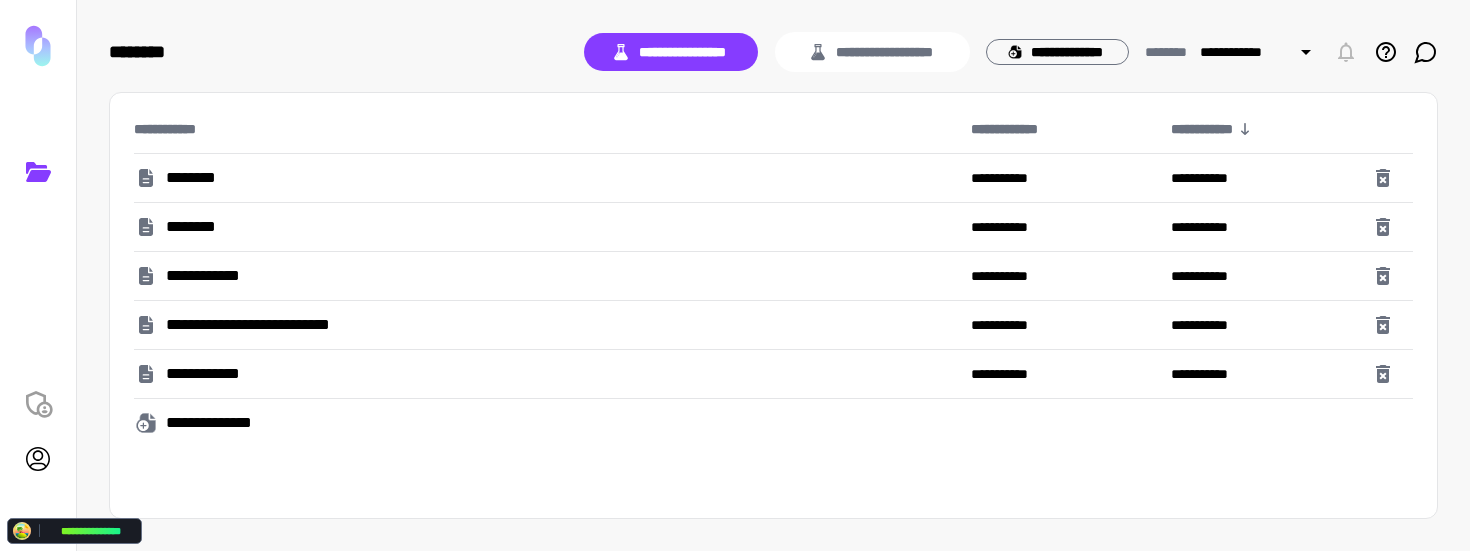 click on "**********" at bounding box center [773, 60] 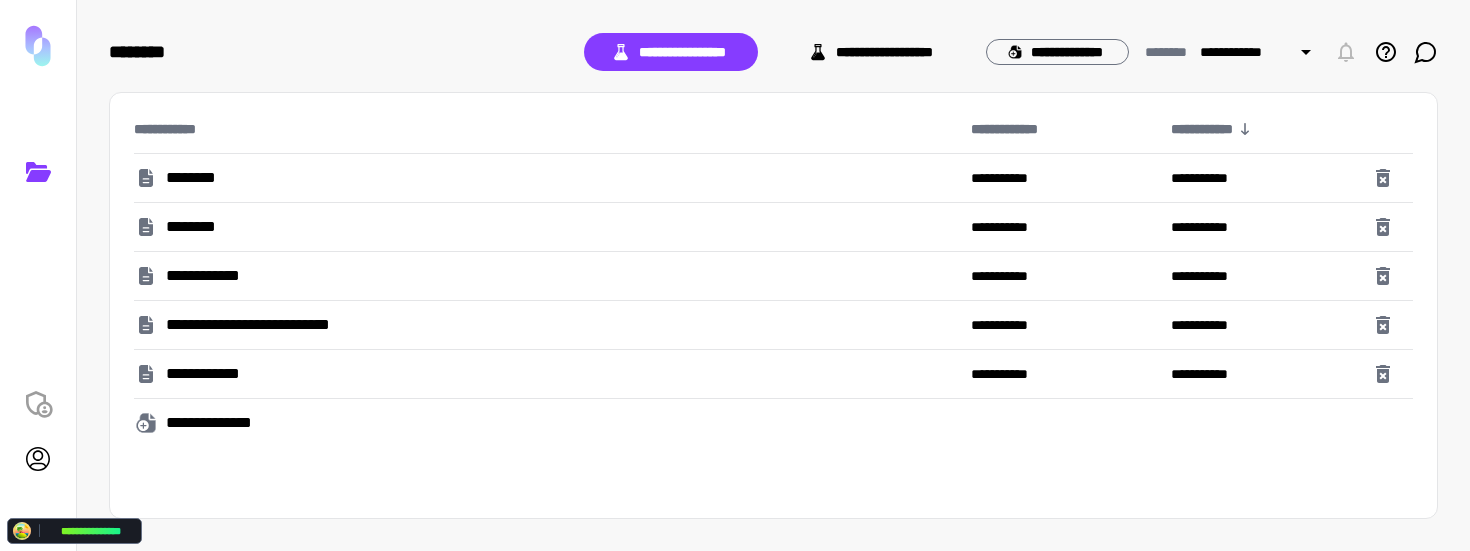 click on "**********" at bounding box center [872, 52] 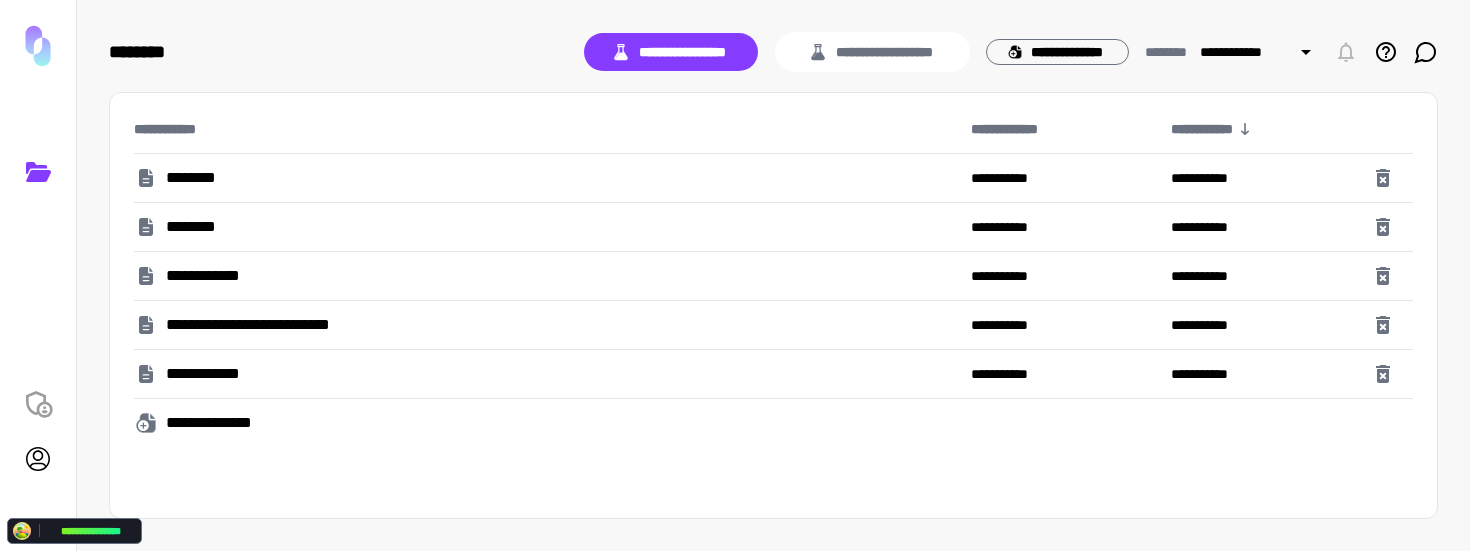 click on "**********" at bounding box center [773, 60] 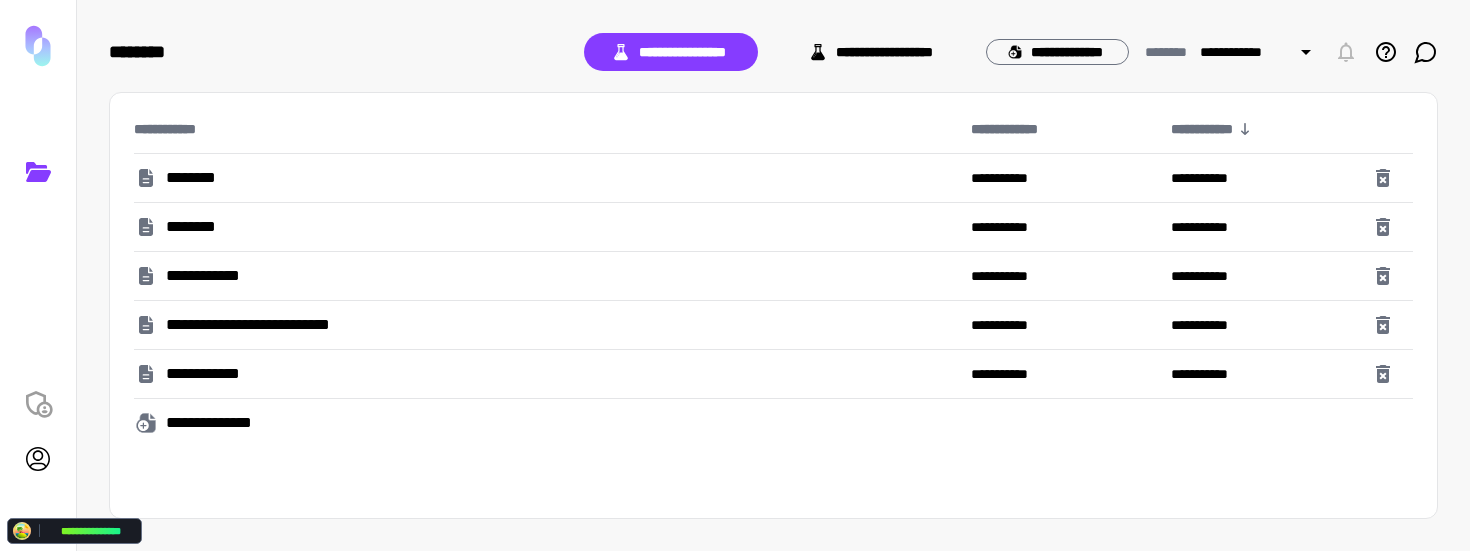 click on "**********" at bounding box center (872, 52) 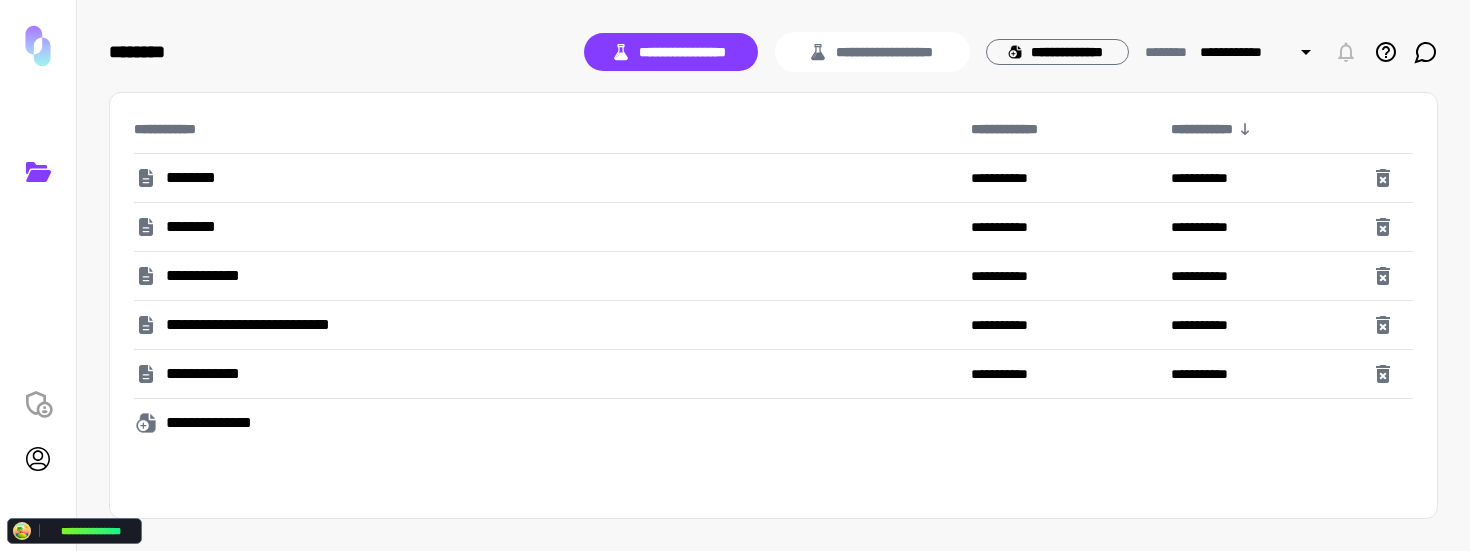 click on "**********" at bounding box center (773, 62) 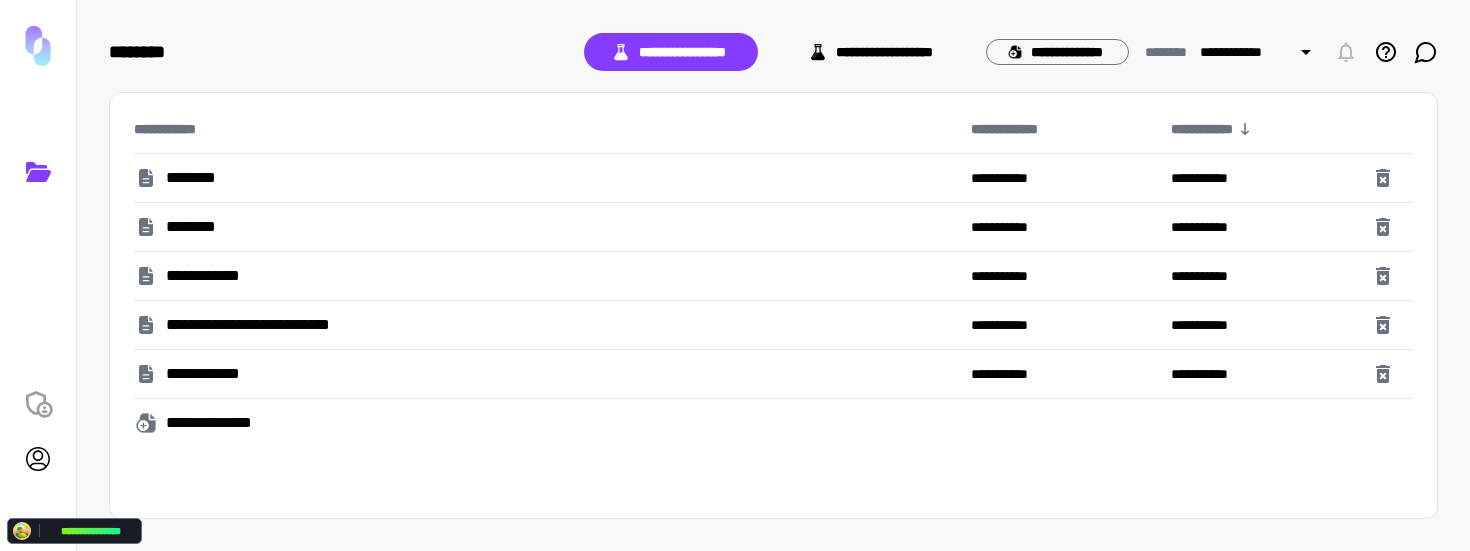 click on "**********" at bounding box center [872, 52] 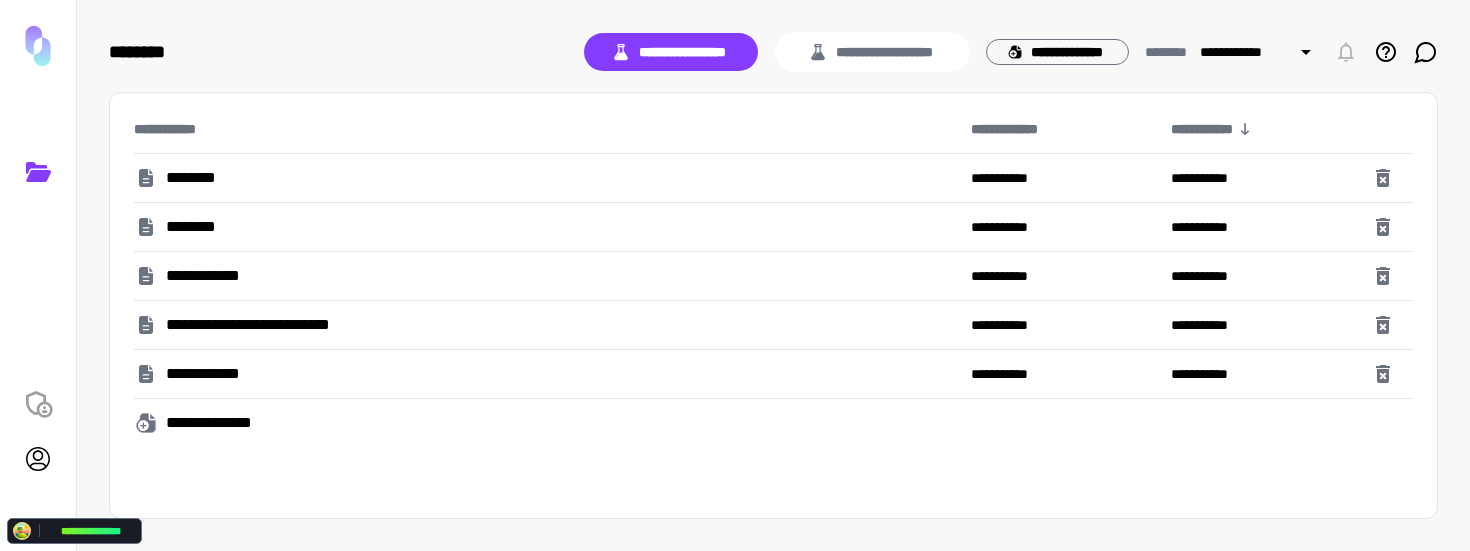 click on "**********" at bounding box center (773, 62) 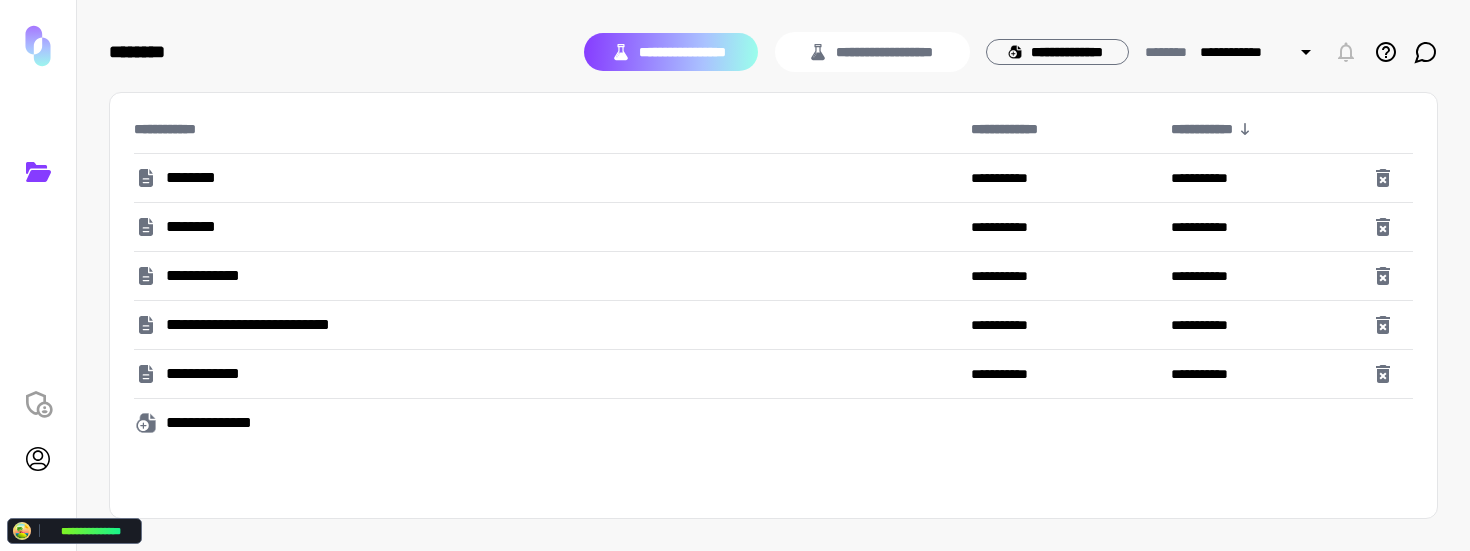 click on "**********" at bounding box center [671, 52] 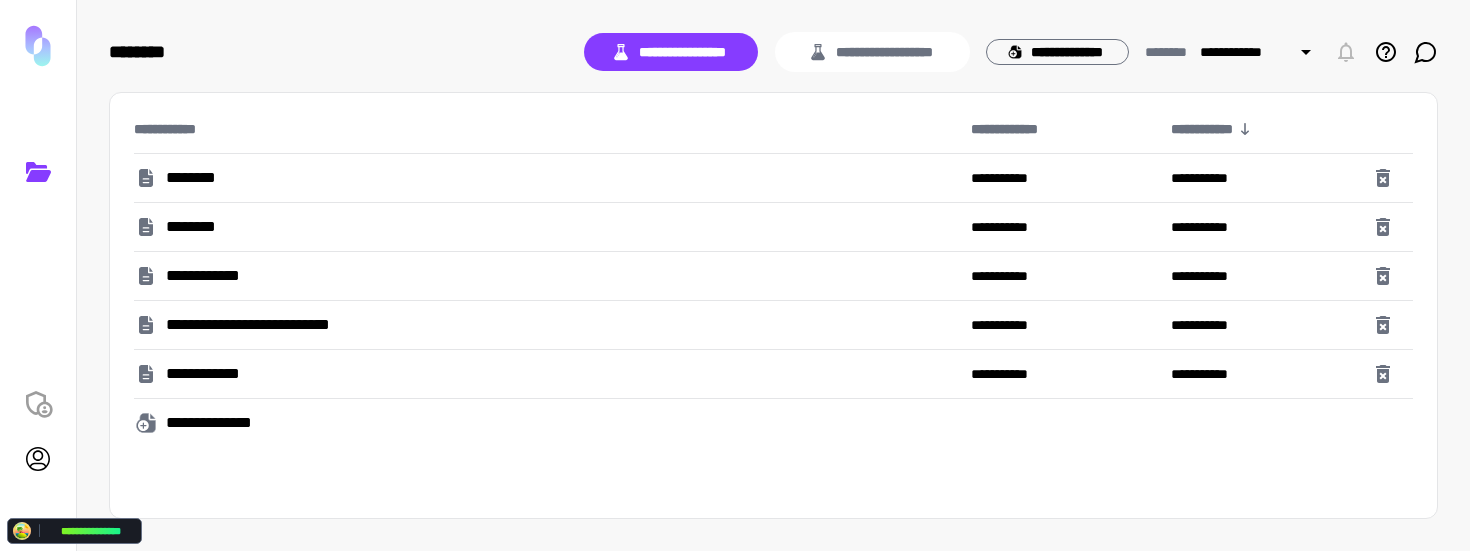 click on "**********" at bounding box center (773, 305) 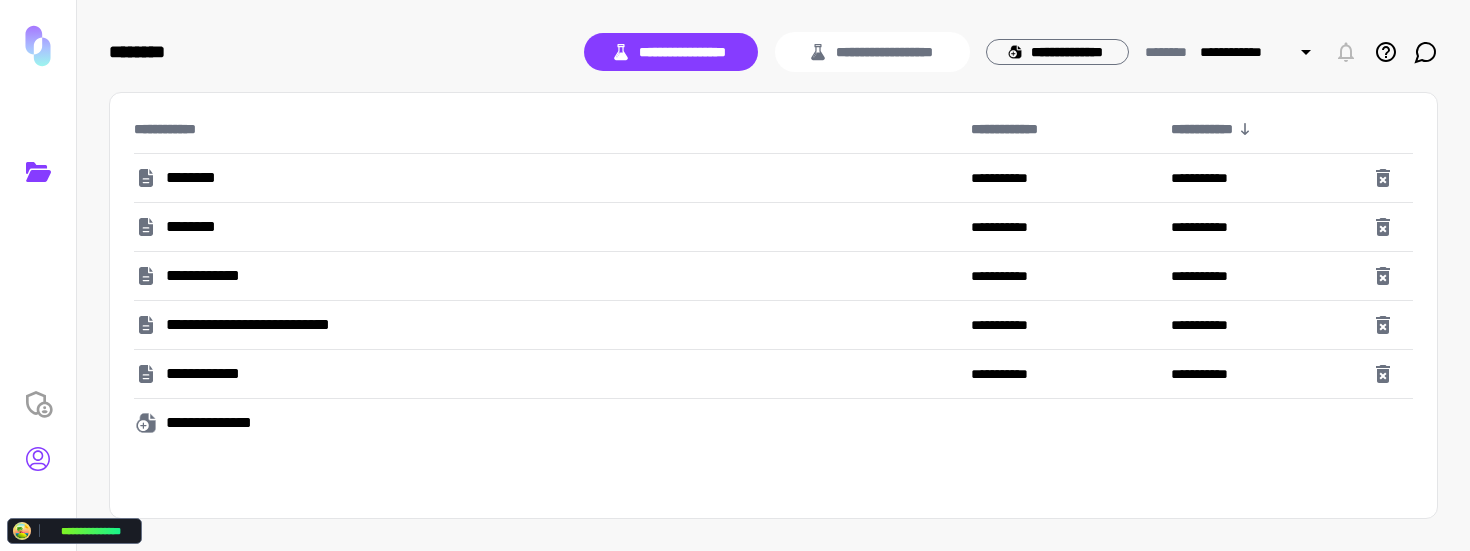 click 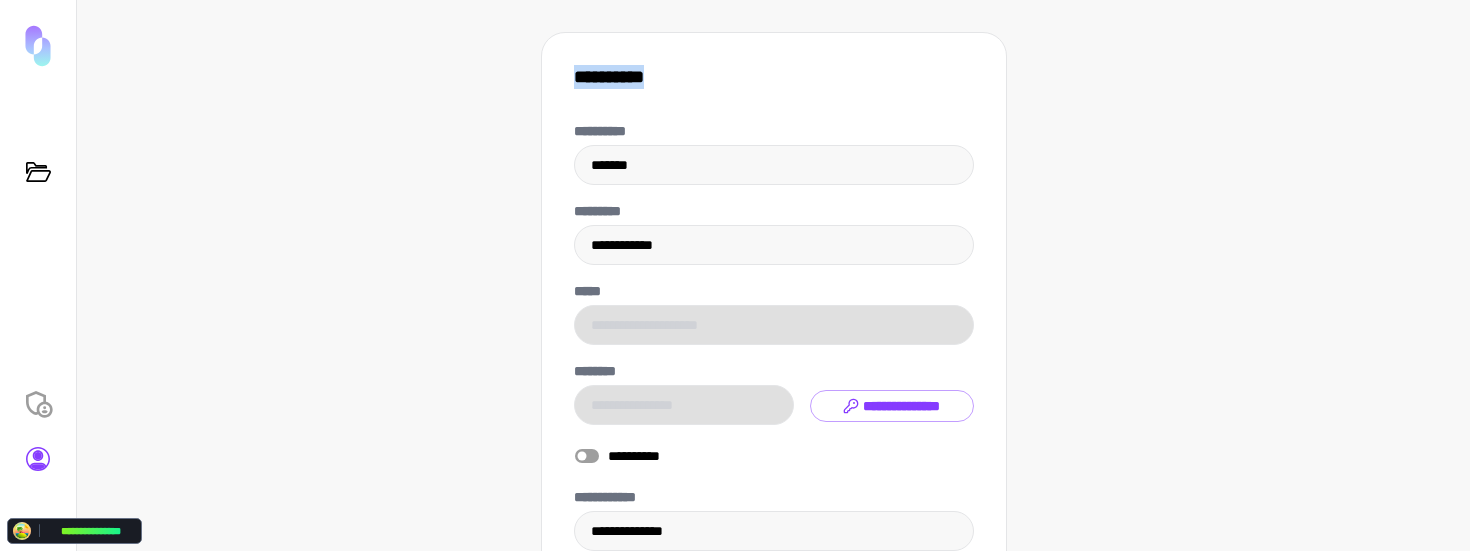drag, startPoint x: 654, startPoint y: 77, endPoint x: 575, endPoint y: 77, distance: 79 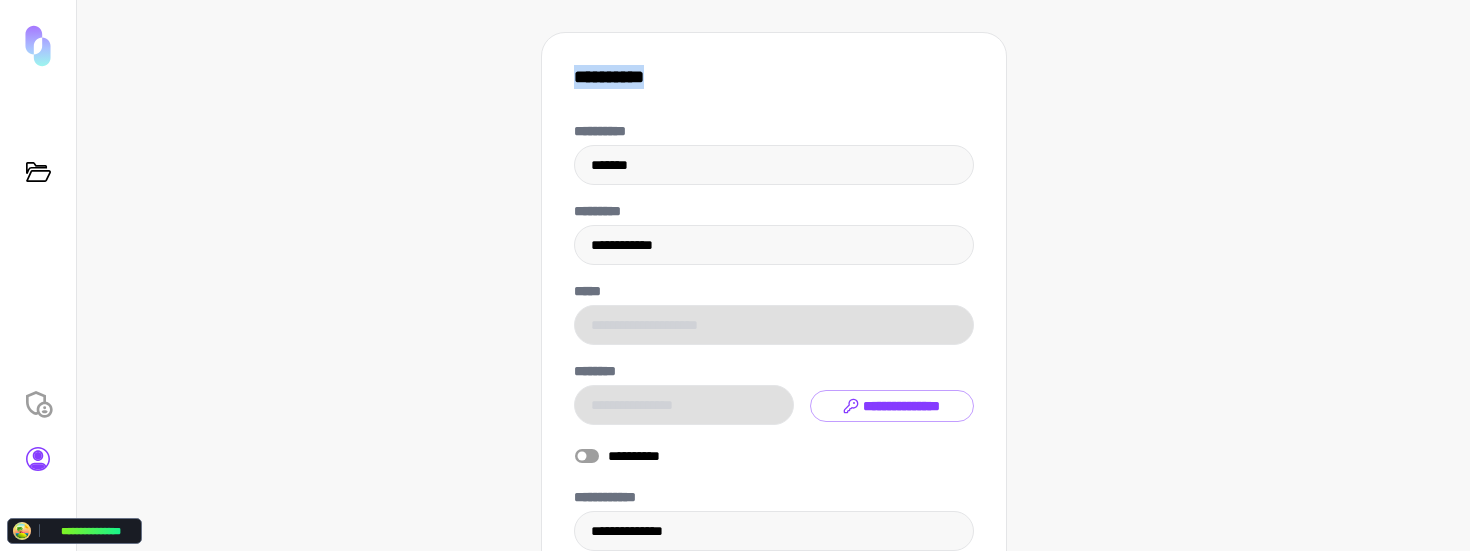 click on "**********" at bounding box center [774, 77] 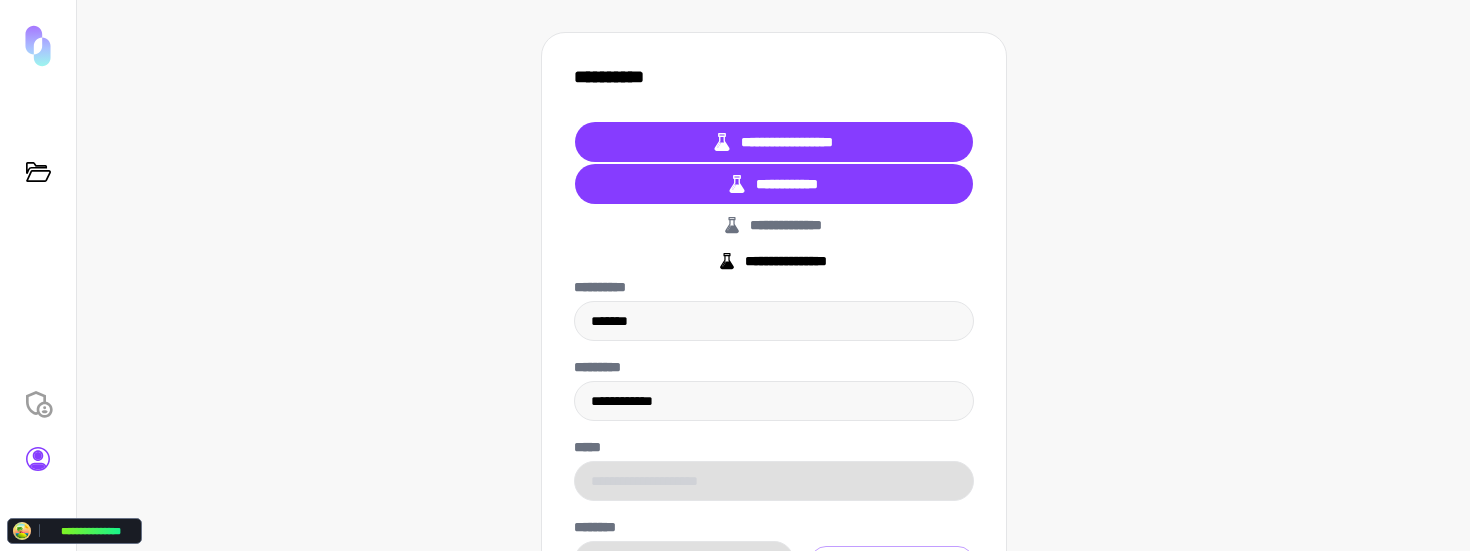 scroll, scrollTop: 32, scrollLeft: 0, axis: vertical 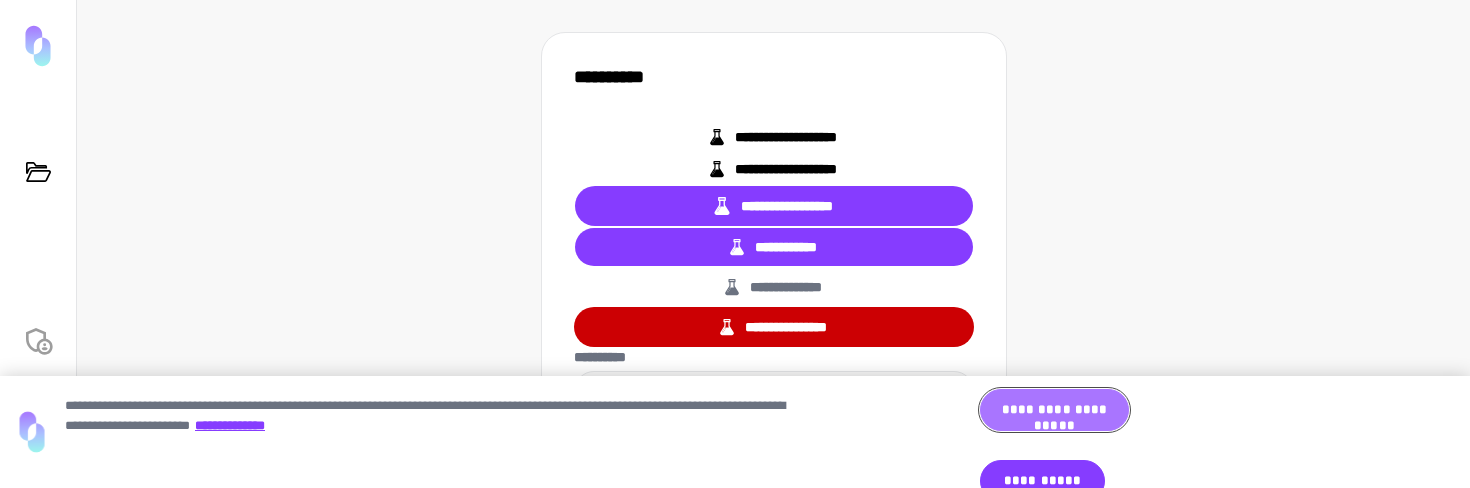 click on "**********" at bounding box center (1054, 410) 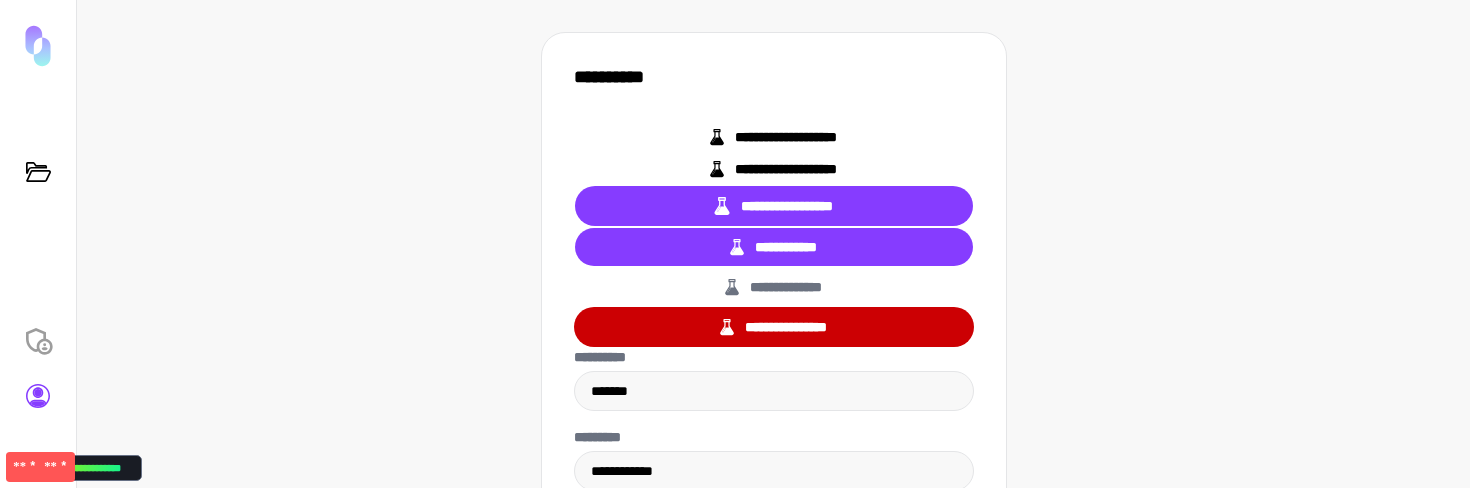 click on "** *" 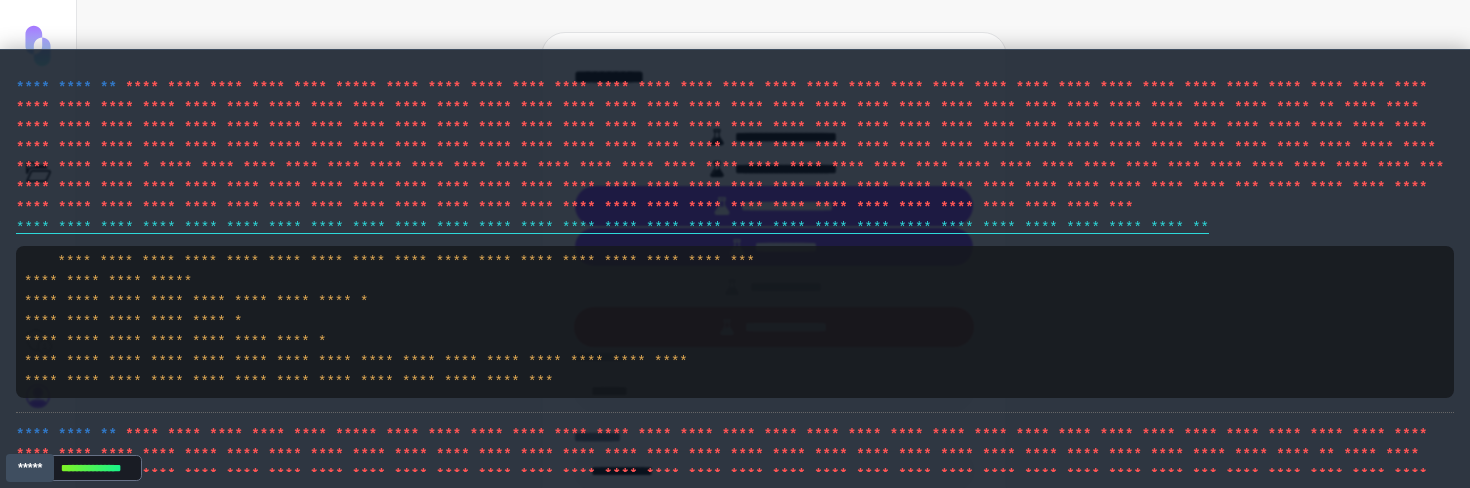 click on "**********" at bounding box center (389, 322) 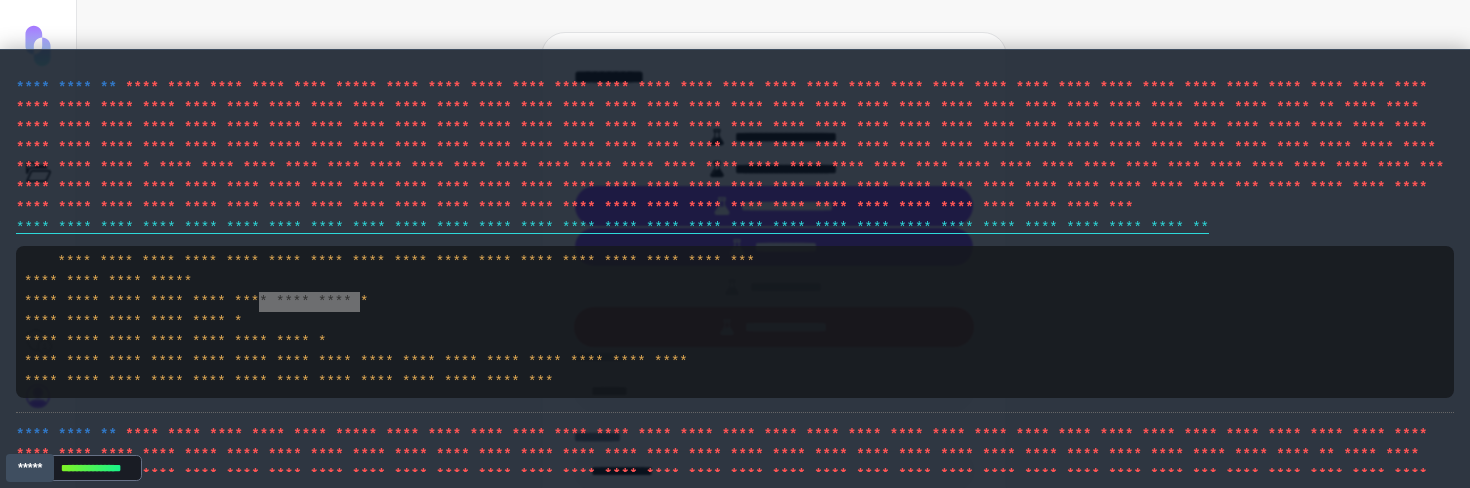 click on "**********" at bounding box center (389, 322) 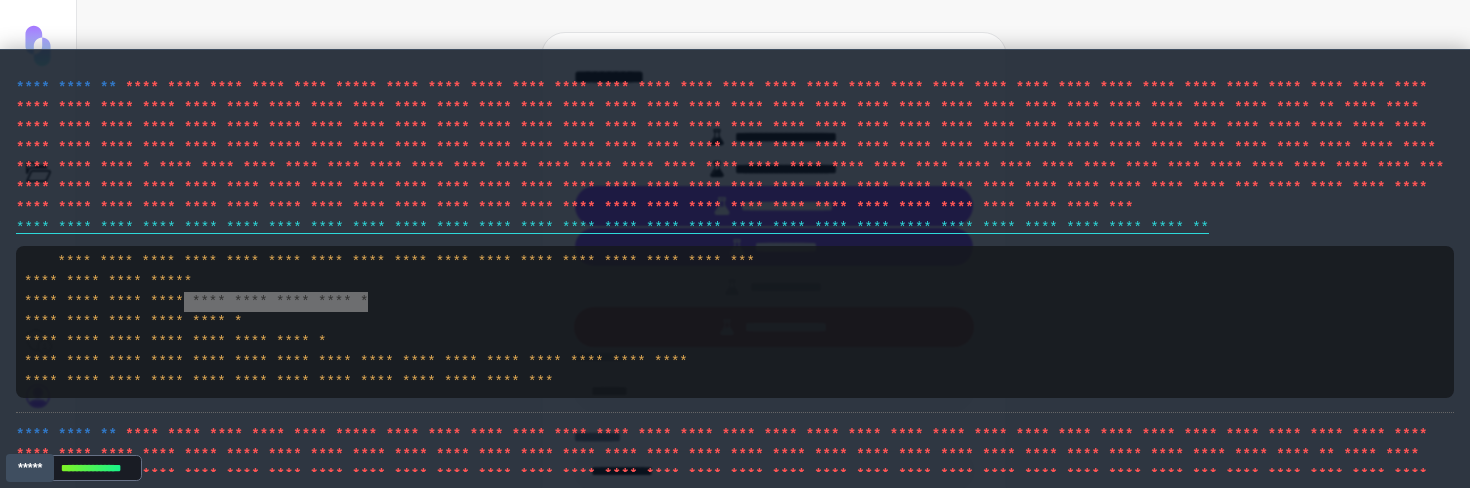 drag, startPoint x: 374, startPoint y: 302, endPoint x: 184, endPoint y: 303, distance: 190.00262 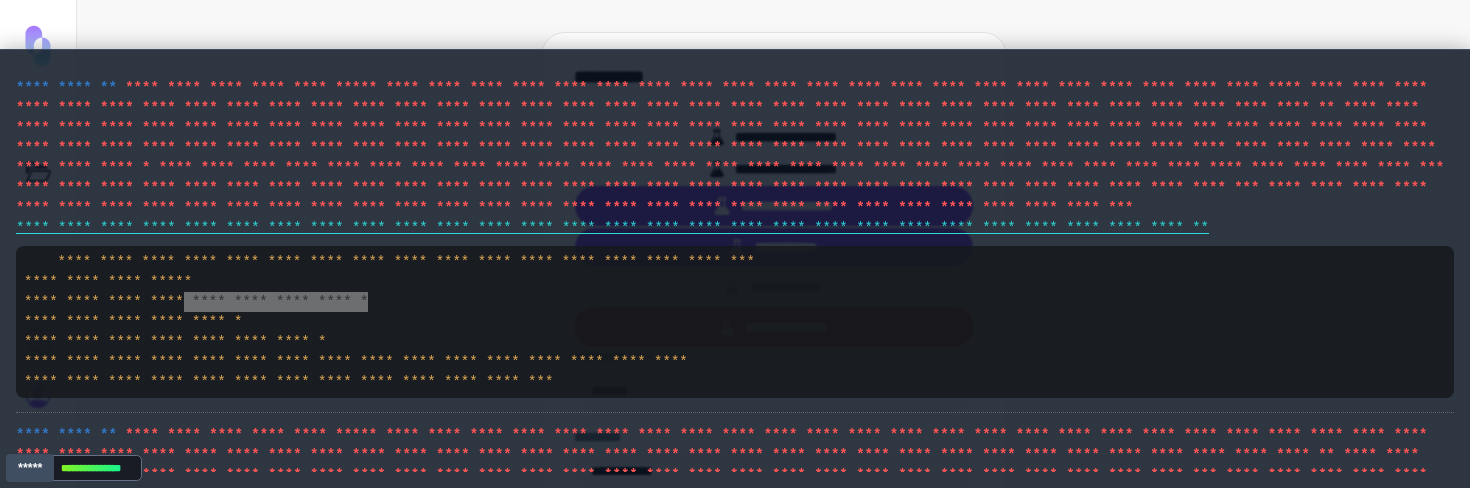 click on "**********" at bounding box center [735, 322] 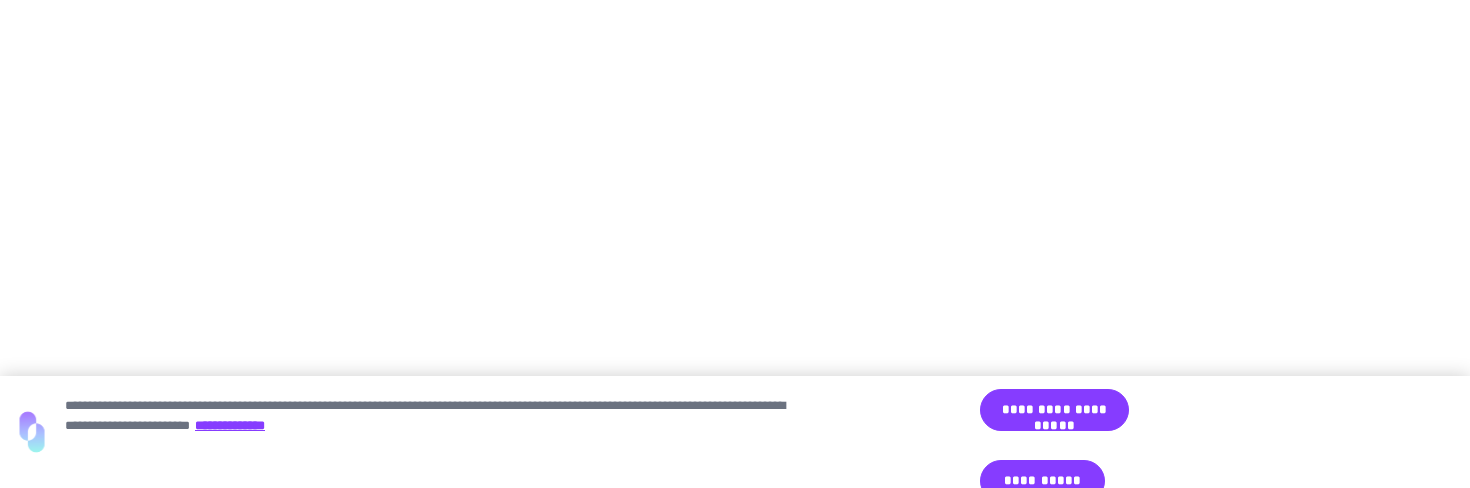 scroll, scrollTop: 0, scrollLeft: 0, axis: both 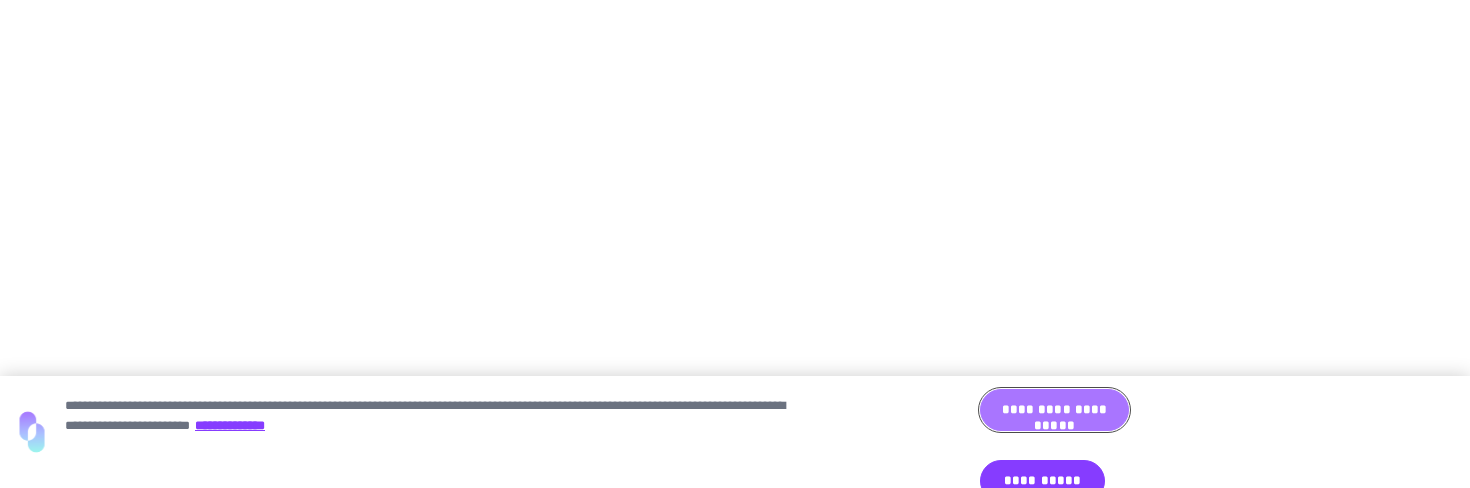 click on "**********" at bounding box center (1054, 410) 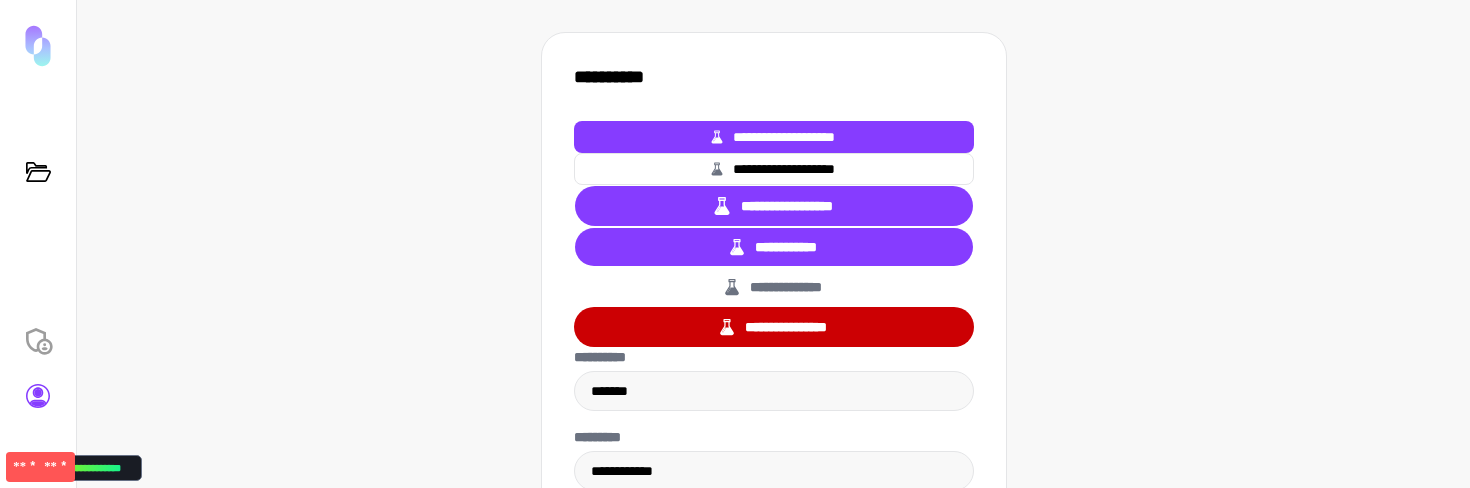 drag, startPoint x: 770, startPoint y: 136, endPoint x: 793, endPoint y: 83, distance: 57.77543 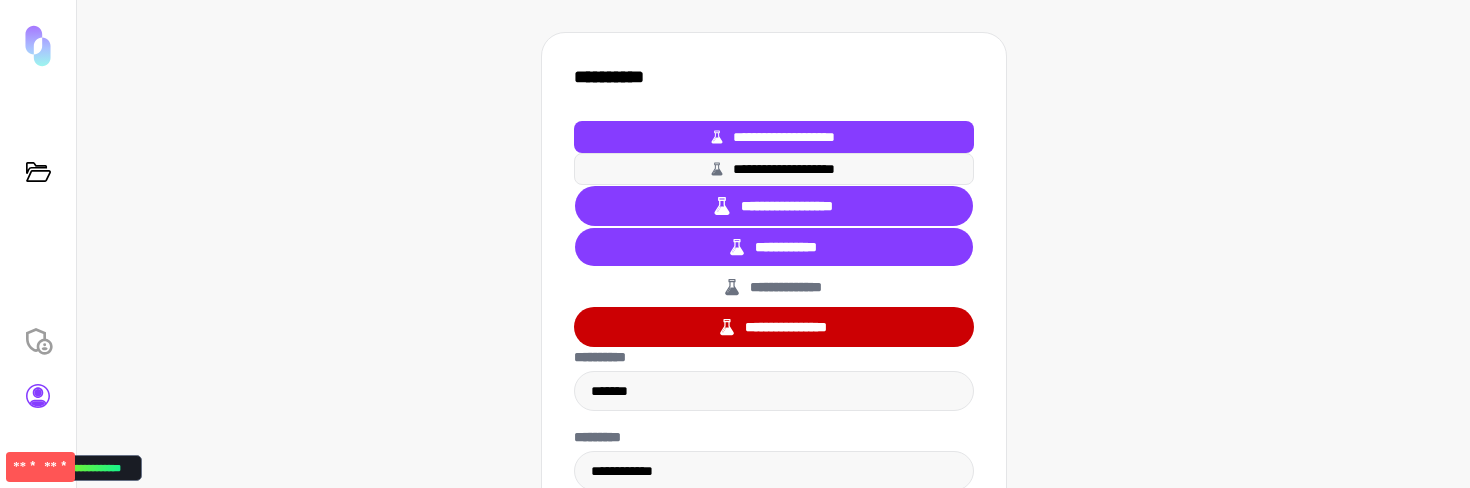 click on "**********" at bounding box center [774, 169] 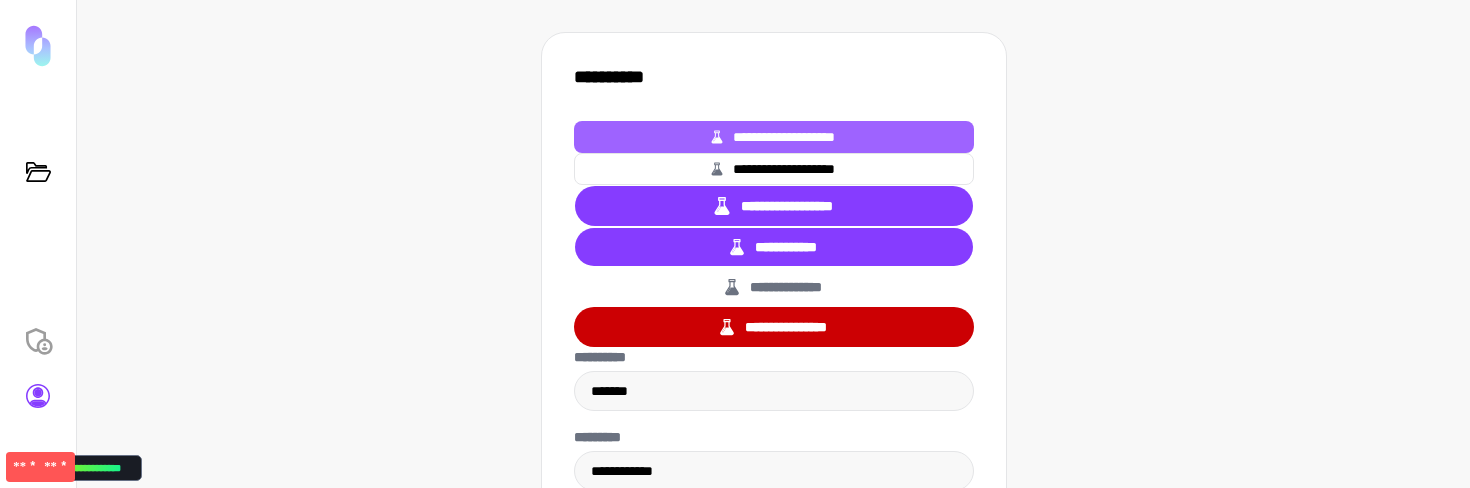 click on "**********" at bounding box center (774, 137) 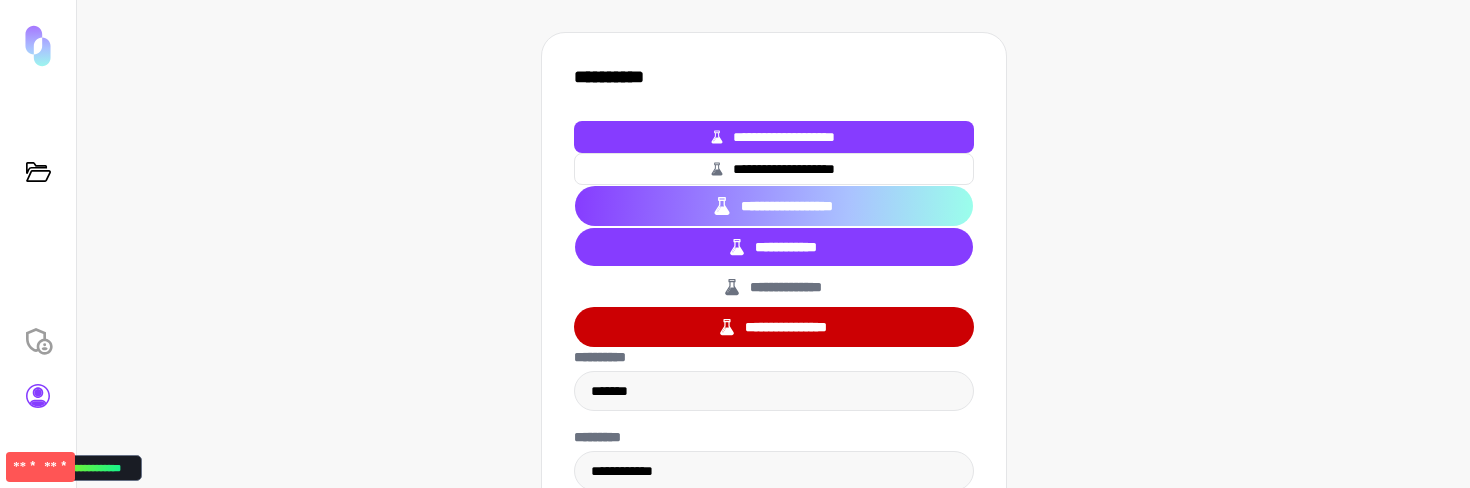 click on "**********" at bounding box center [774, 206] 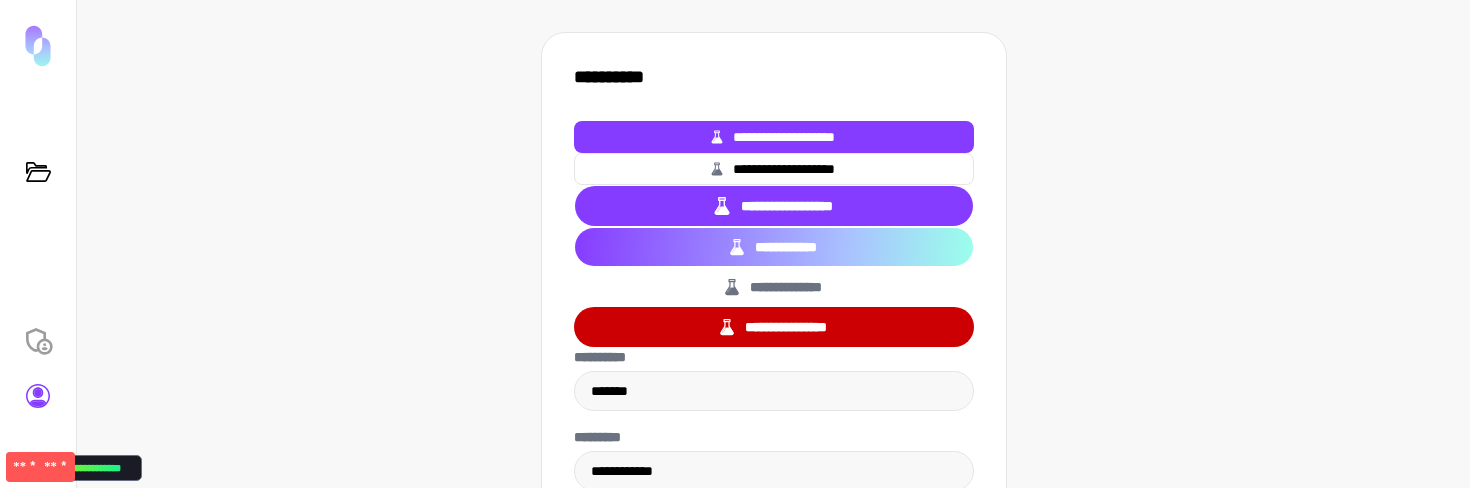 click on "**********" at bounding box center [774, 247] 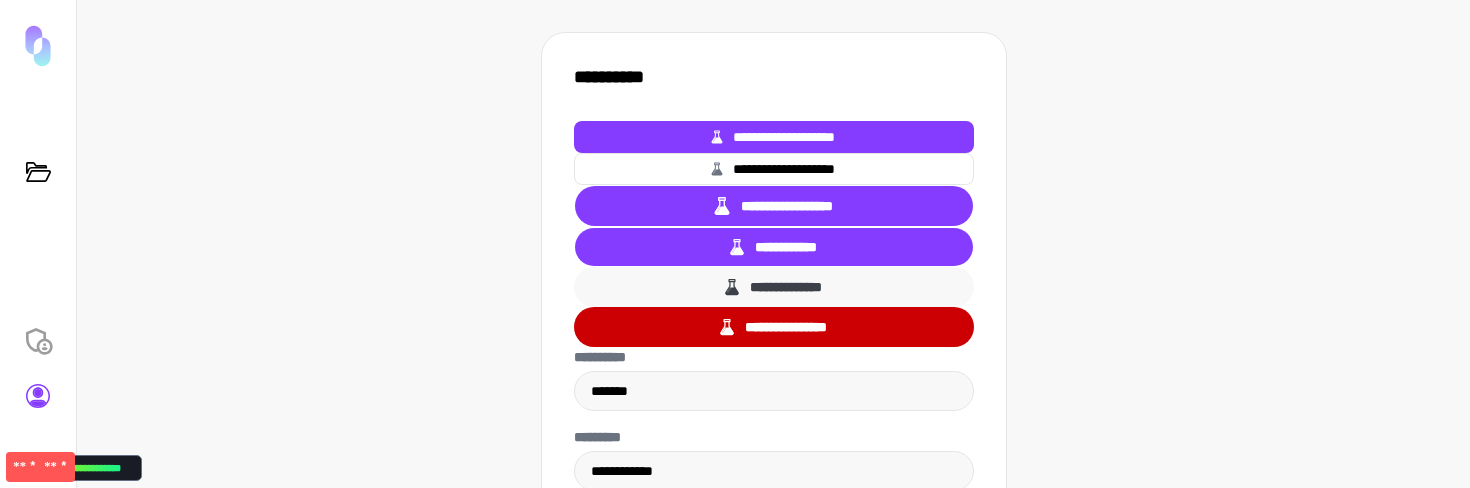 click on "**********" at bounding box center [774, 287] 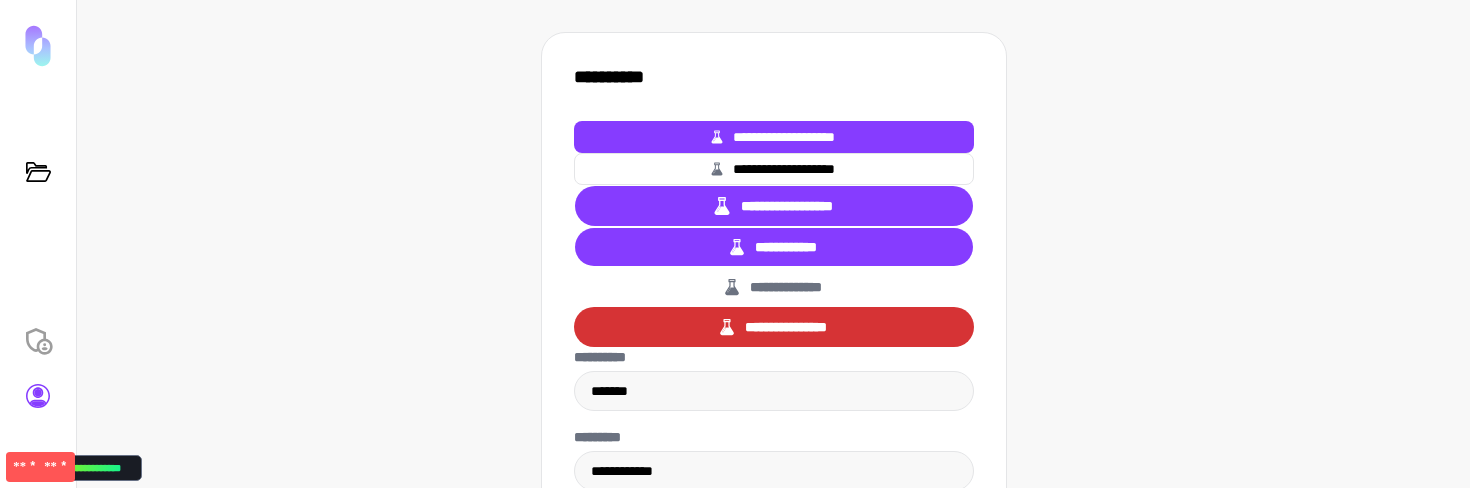 click on "**********" at bounding box center (774, 327) 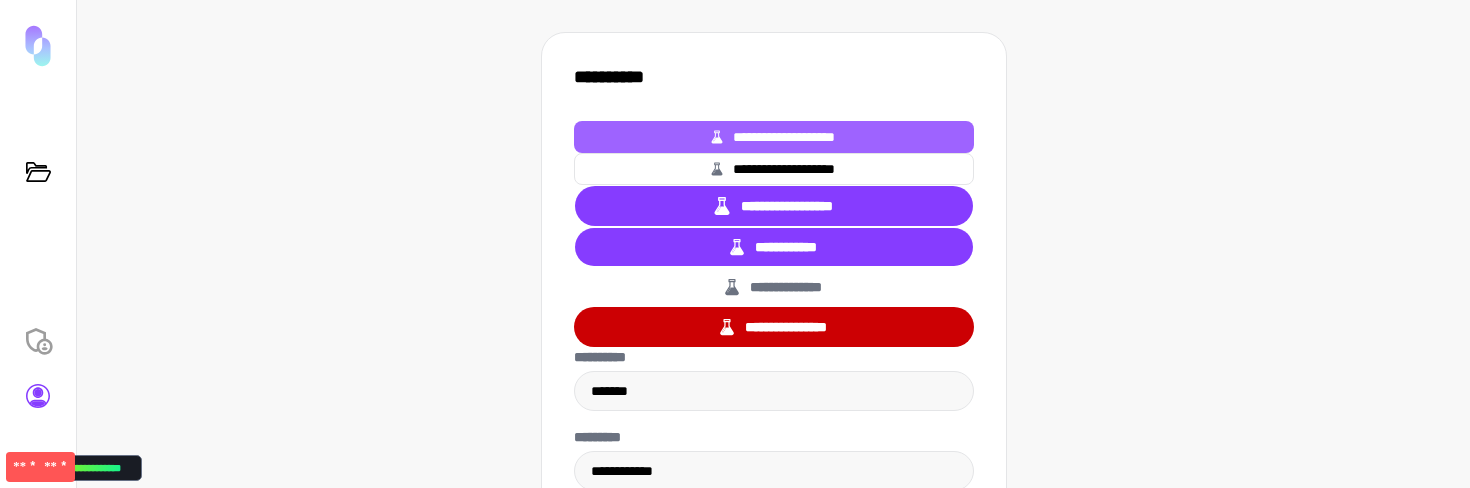 click on "**********" at bounding box center [774, 137] 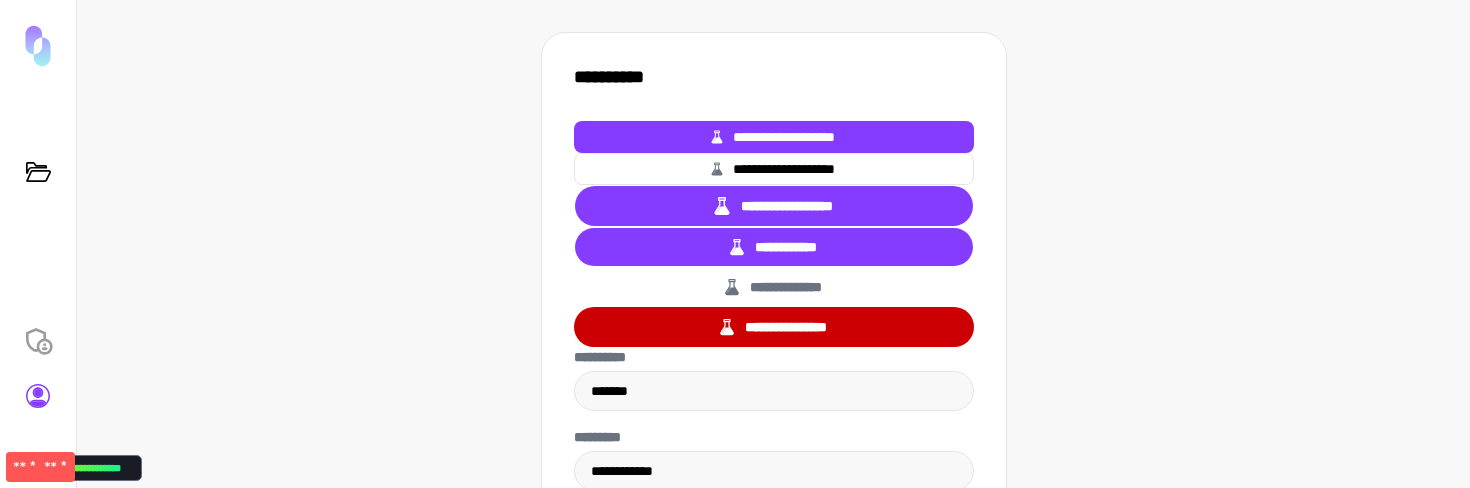 scroll, scrollTop: 3, scrollLeft: 0, axis: vertical 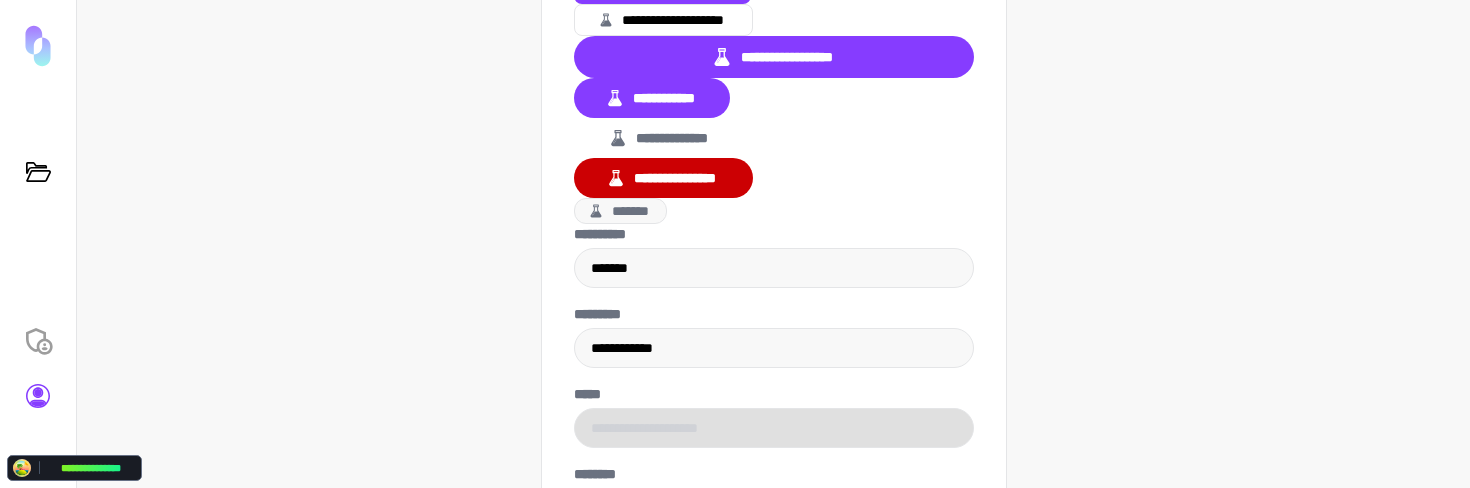 click on "*******" at bounding box center [620, 211] 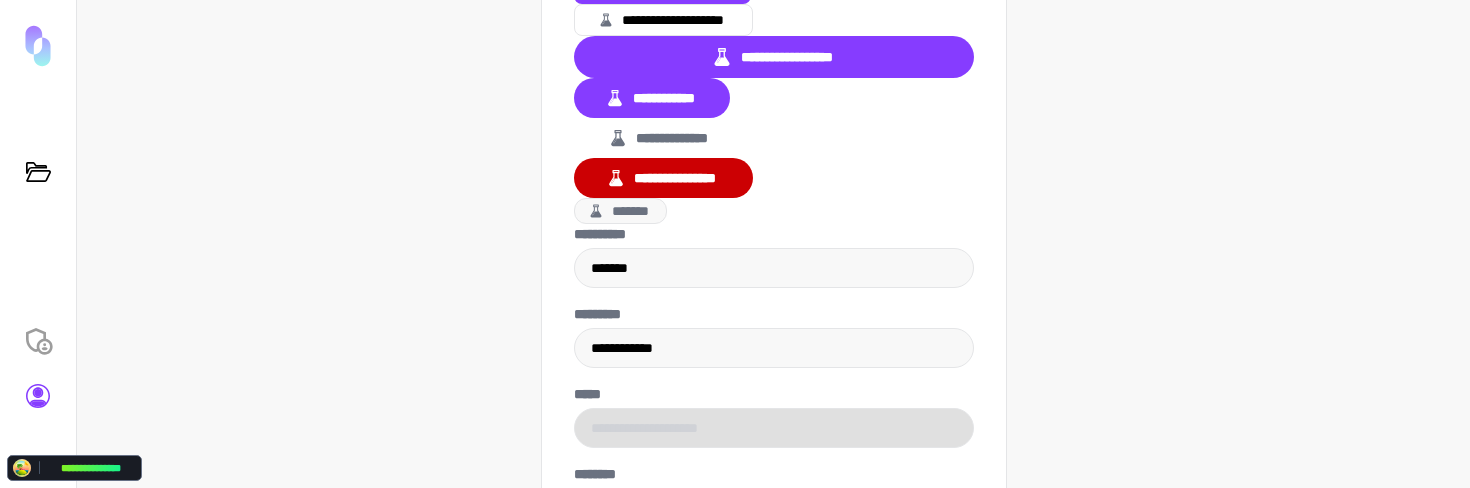 click on "*******" at bounding box center [620, 211] 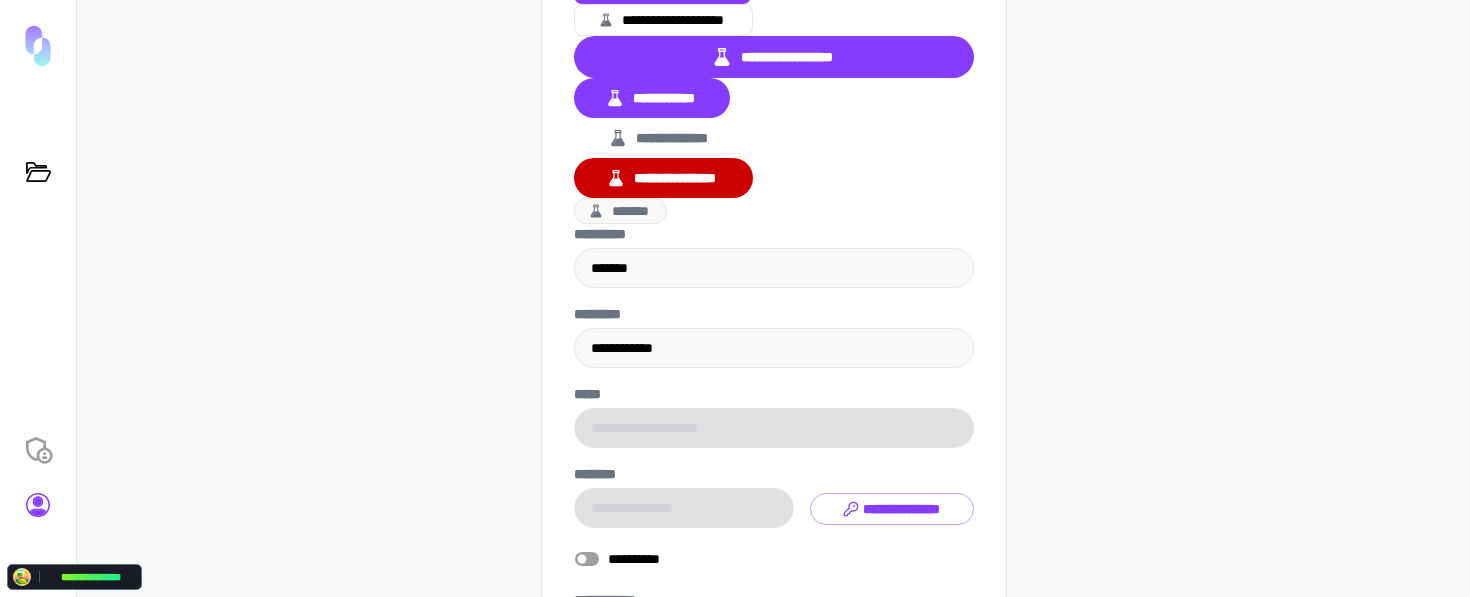 click on "*******" at bounding box center [620, 211] 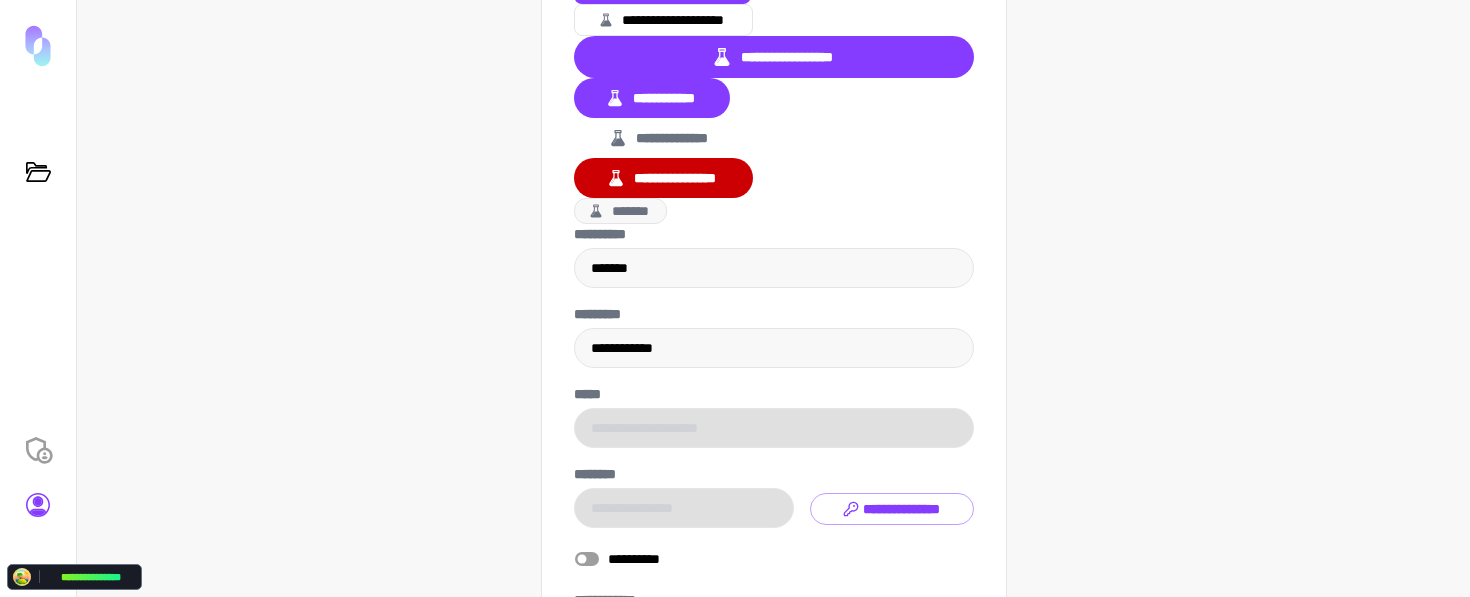 click on "*******" at bounding box center (620, 211) 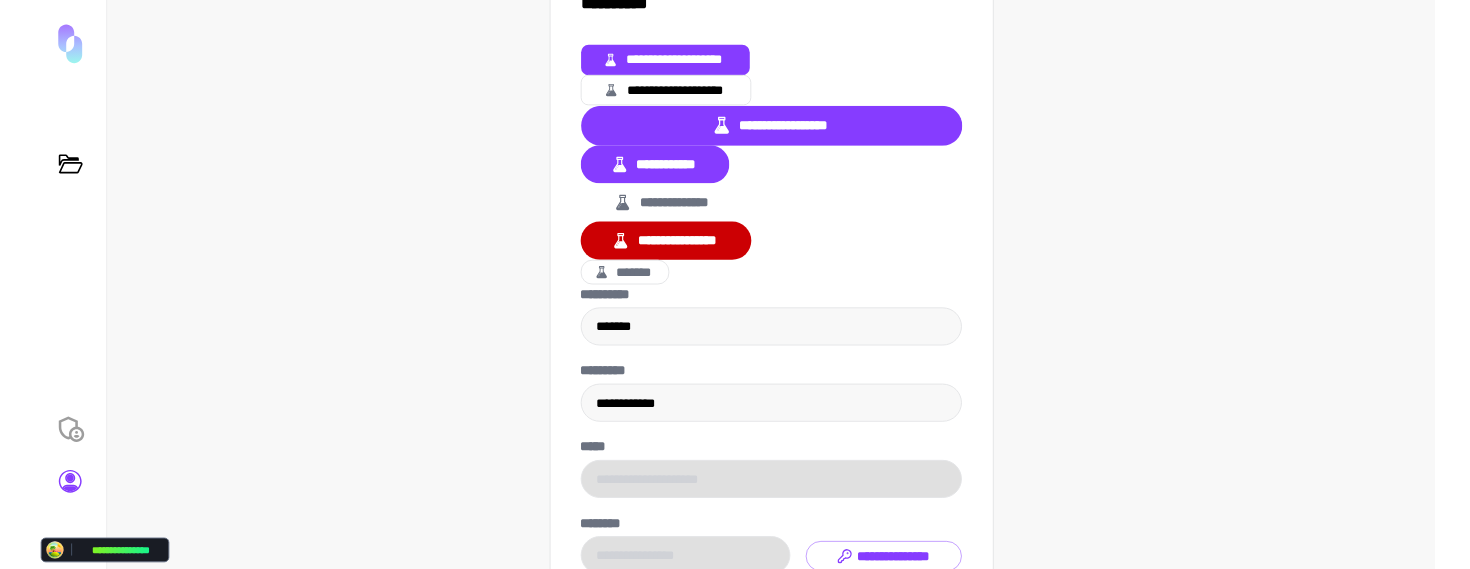 scroll, scrollTop: 58, scrollLeft: 0, axis: vertical 